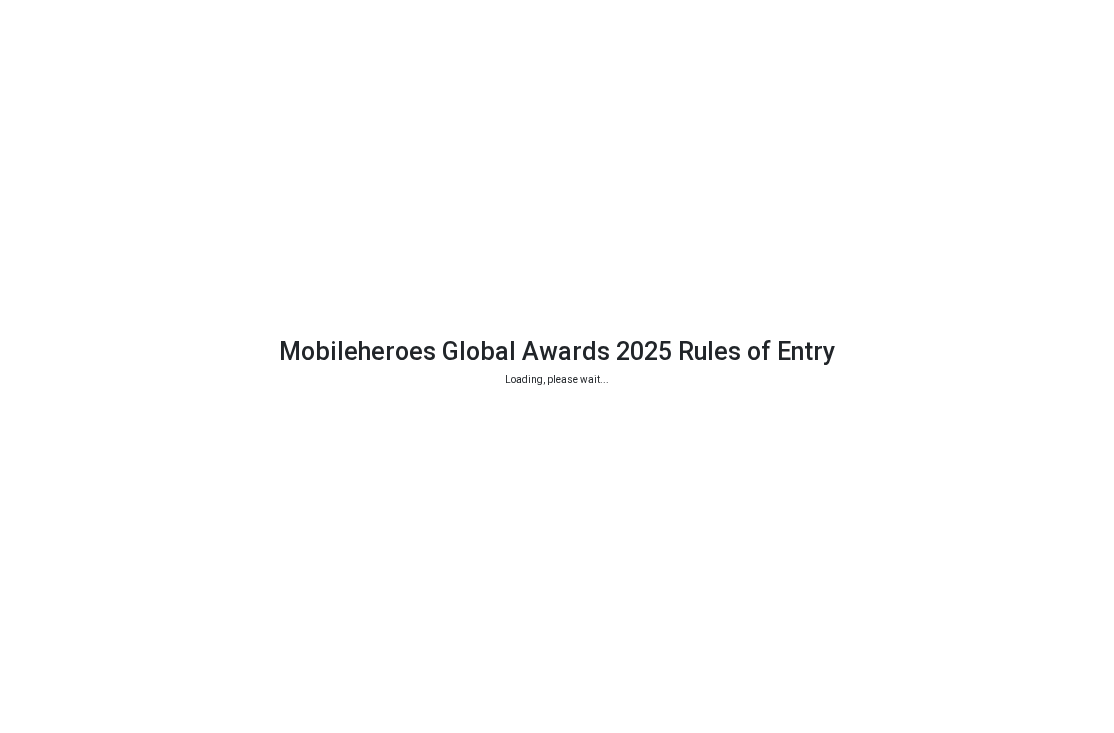 scroll, scrollTop: 0, scrollLeft: 0, axis: both 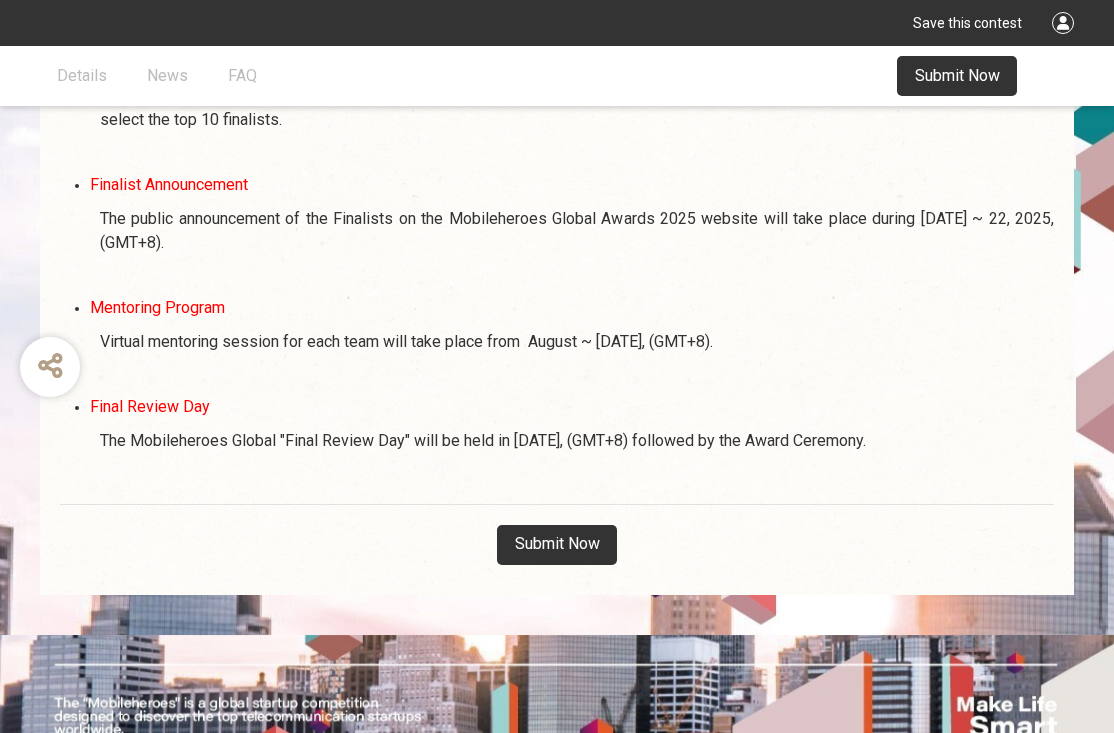click on "Submit Now" at bounding box center (557, 543) 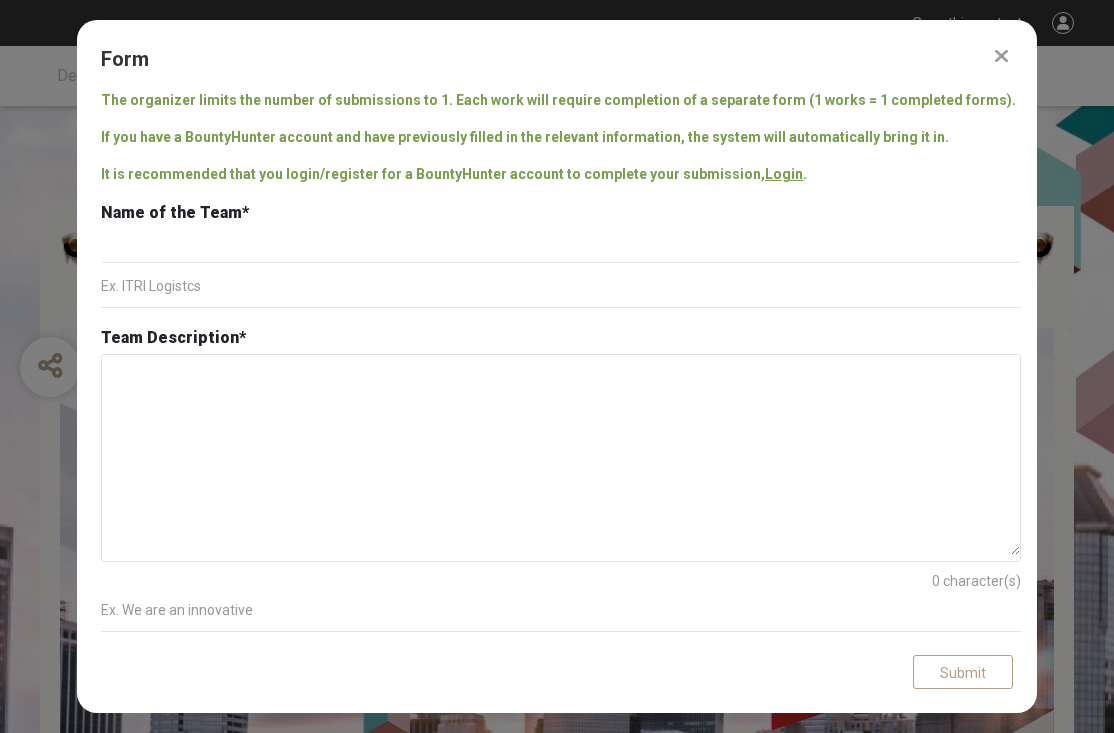 scroll, scrollTop: 0, scrollLeft: 0, axis: both 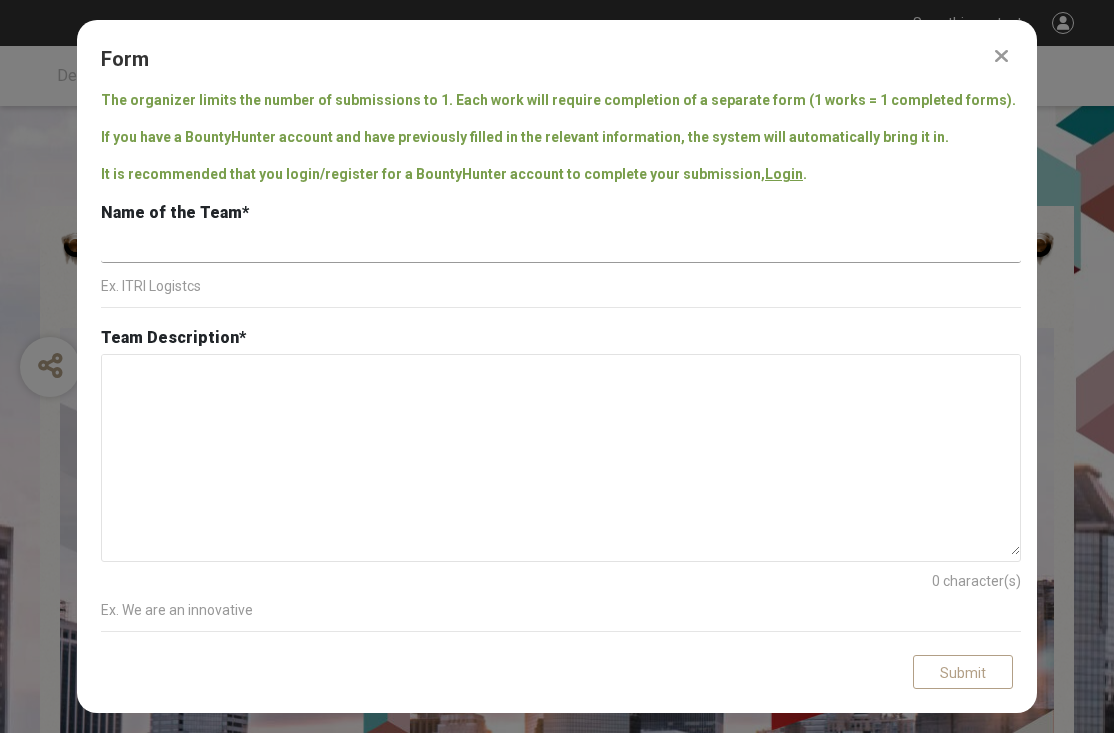 click at bounding box center (561, 246) 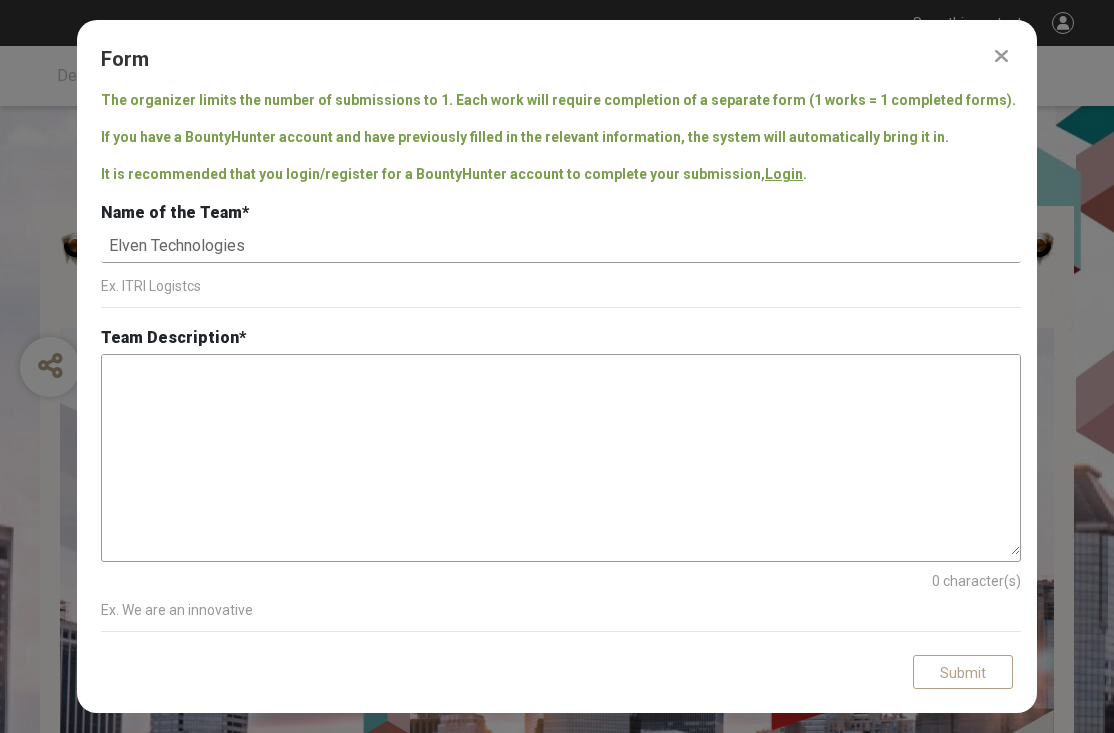 type on "Elven Technologies" 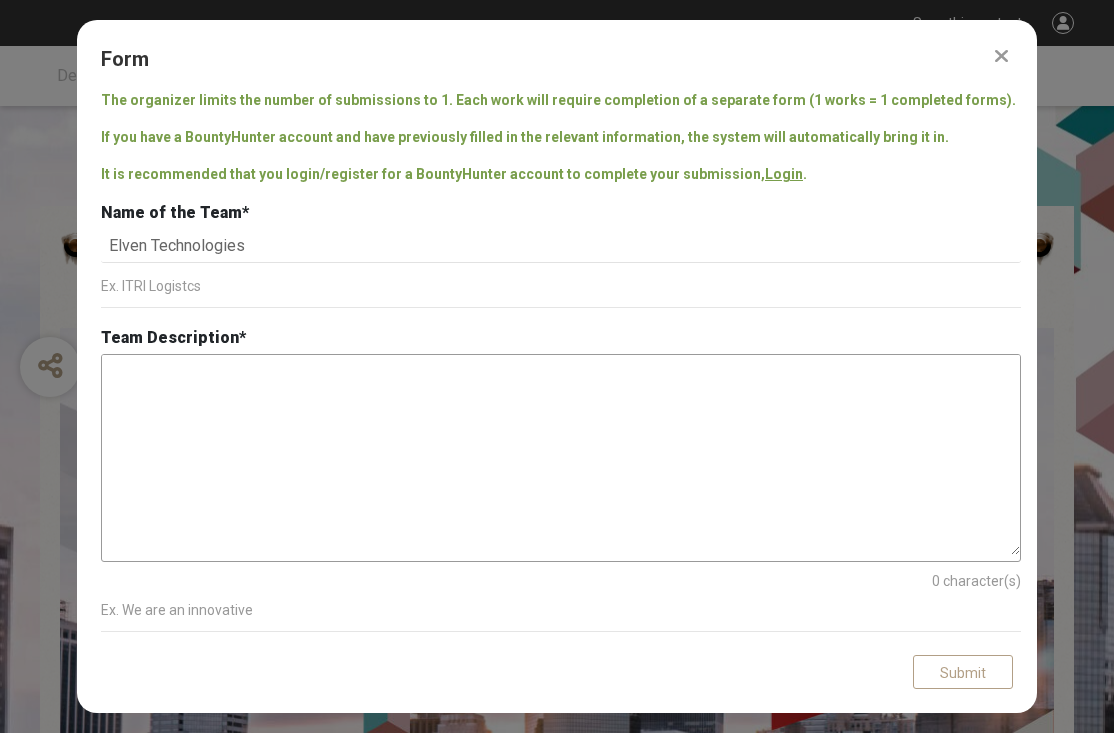 click at bounding box center (561, 455) 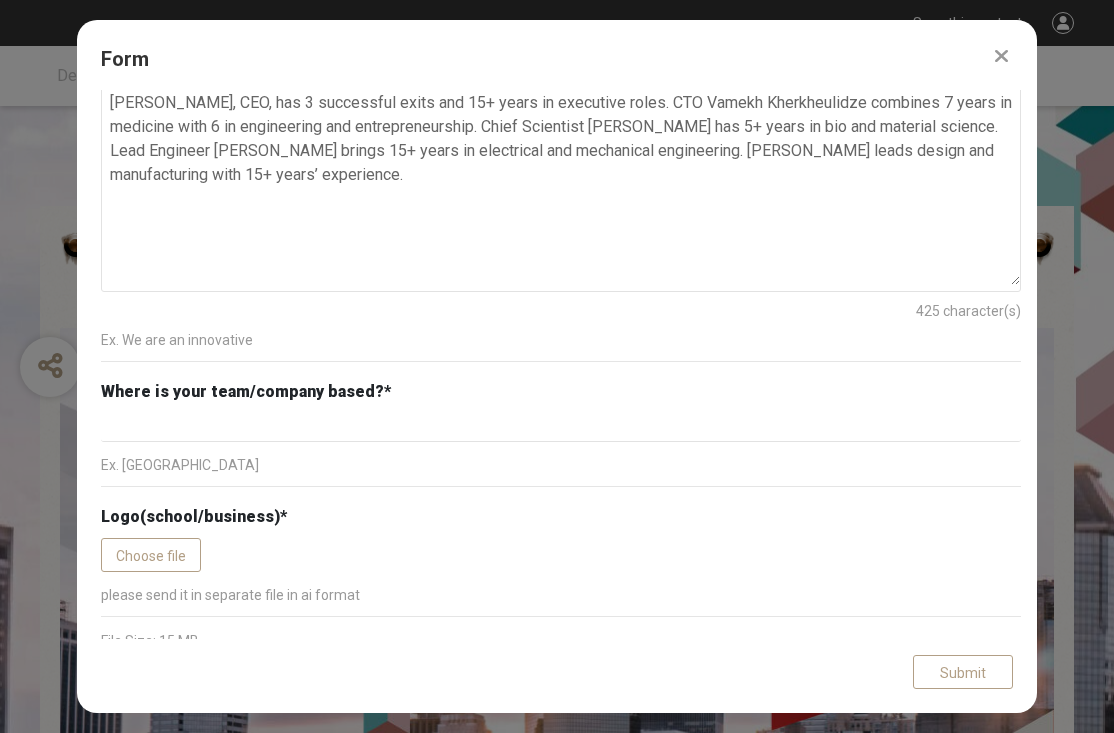 scroll, scrollTop: 269, scrollLeft: 0, axis: vertical 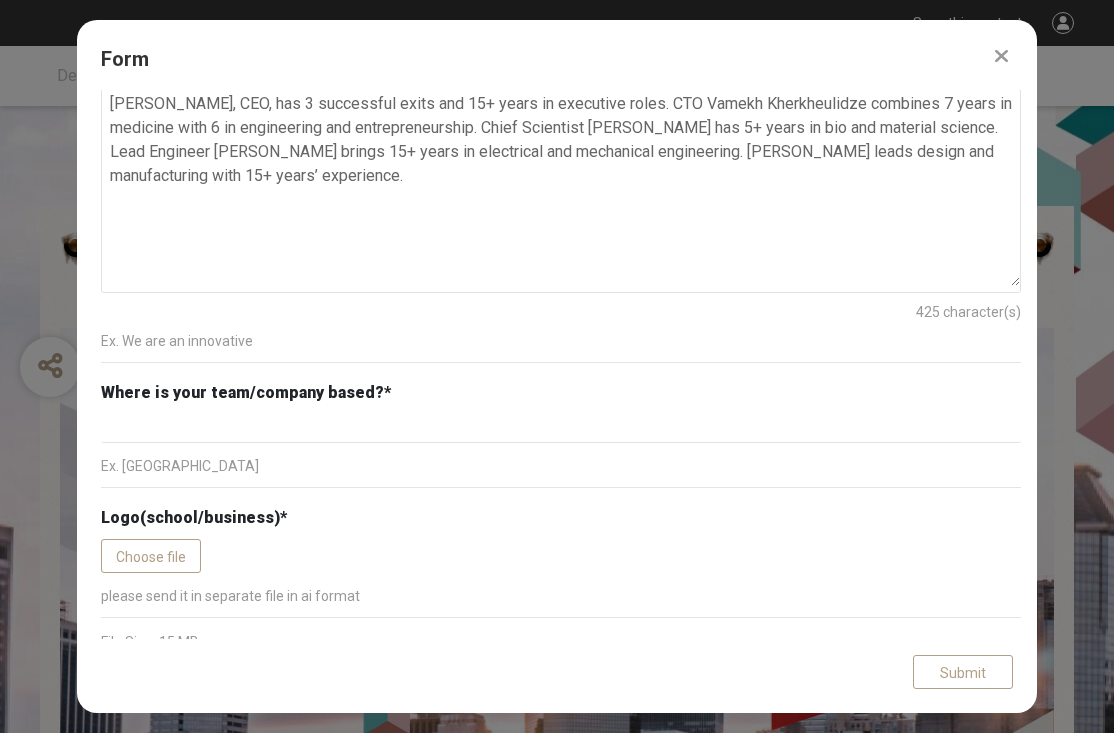 type on "[PERSON_NAME], CEO, has 3 successful exits and 15+ years in executive roles. CTO Vamekh Kherkheulidze combines 7 years in medicine with 6 in engineering and entrepreneurship. Chief Scientist [PERSON_NAME] has 5+ years in bio and material science. Lead Engineer [PERSON_NAME] brings 15+ years in electrical and mechanical engineering. [PERSON_NAME] leads design and manufacturing with 15+ years’ experience." 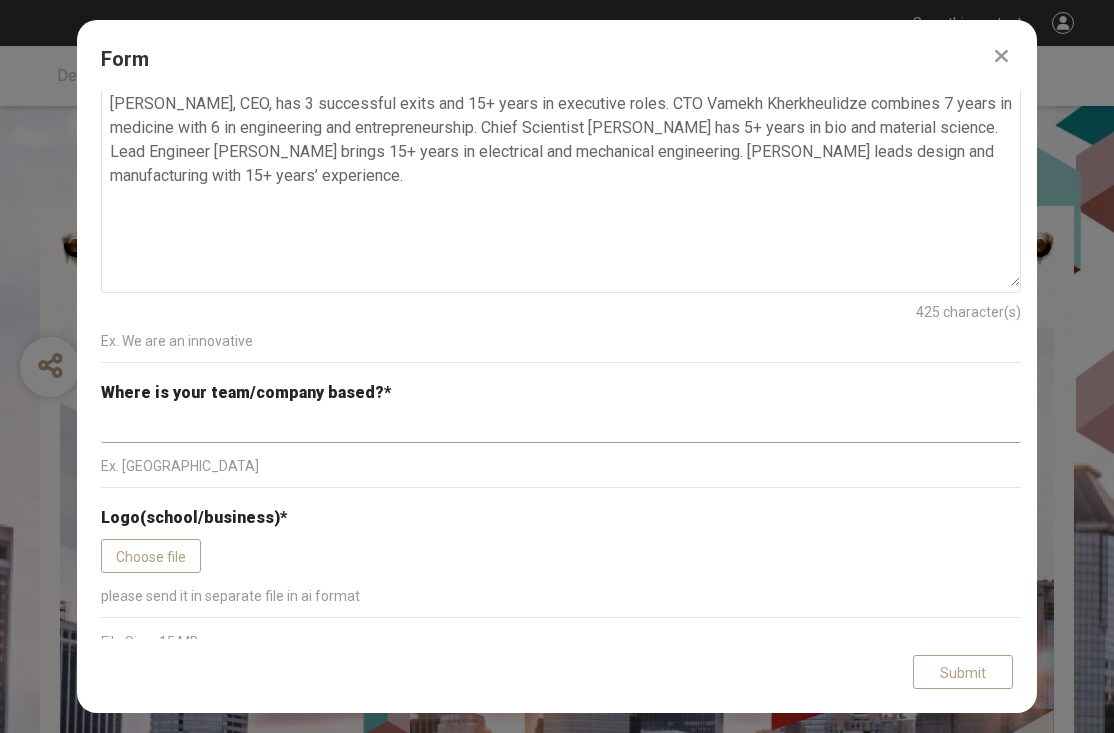 click at bounding box center [561, 426] 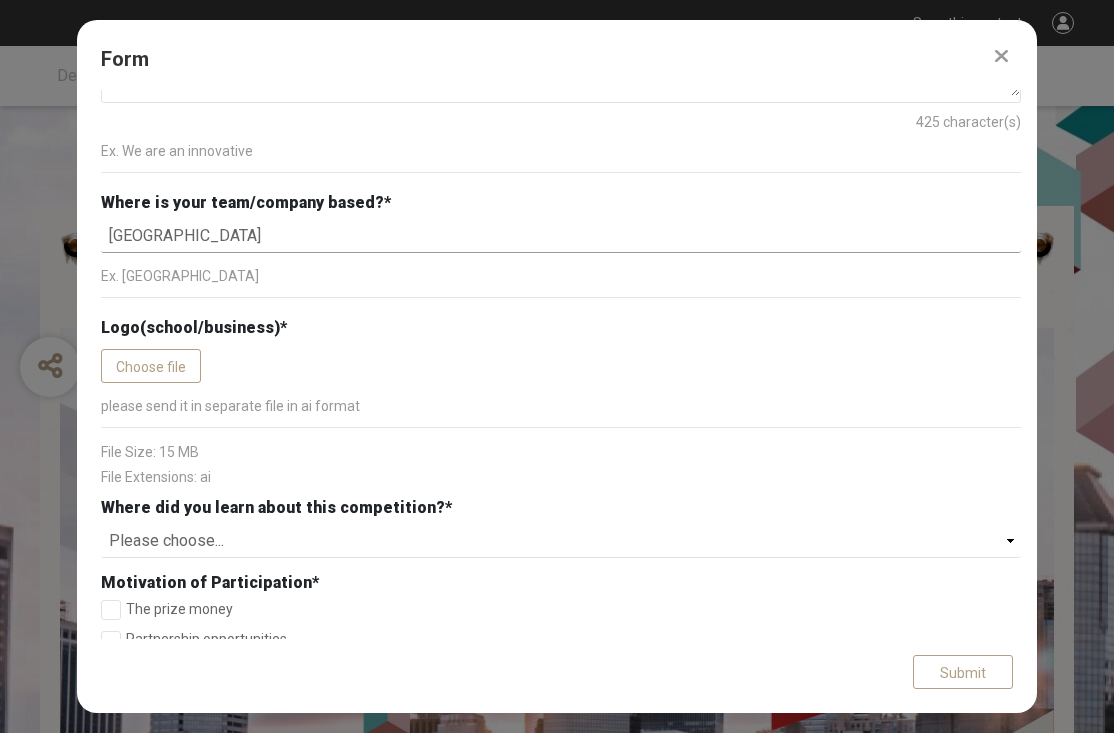 scroll, scrollTop: 472, scrollLeft: 0, axis: vertical 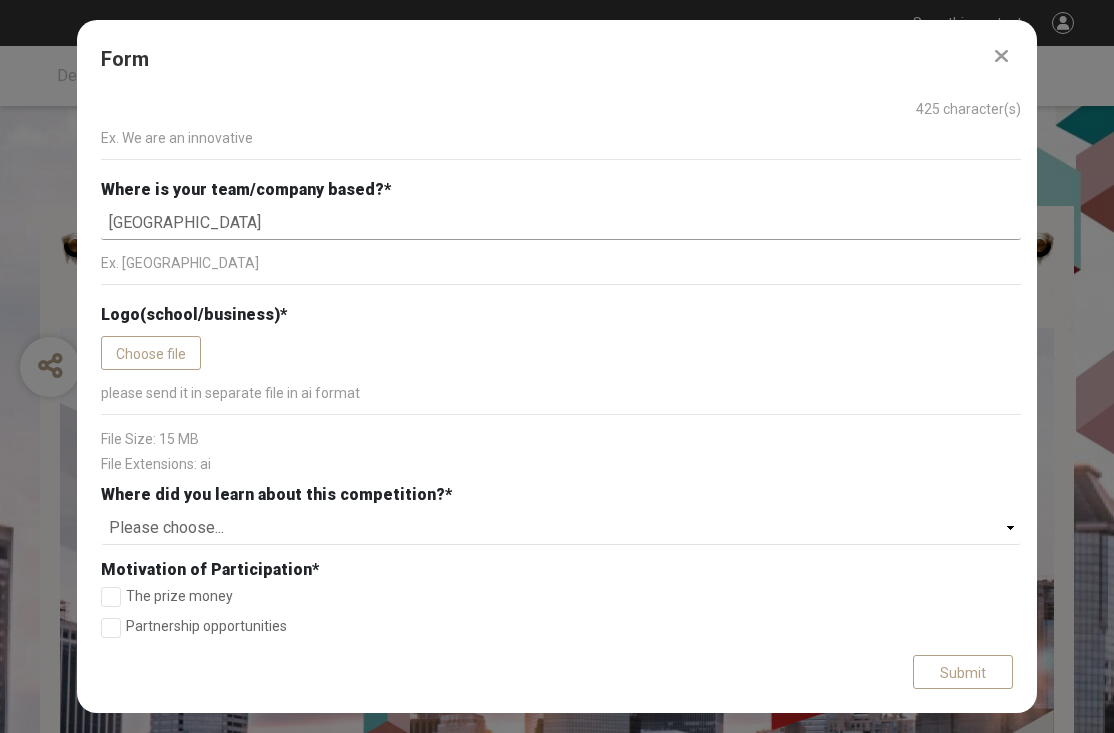 type on "[GEOGRAPHIC_DATA]" 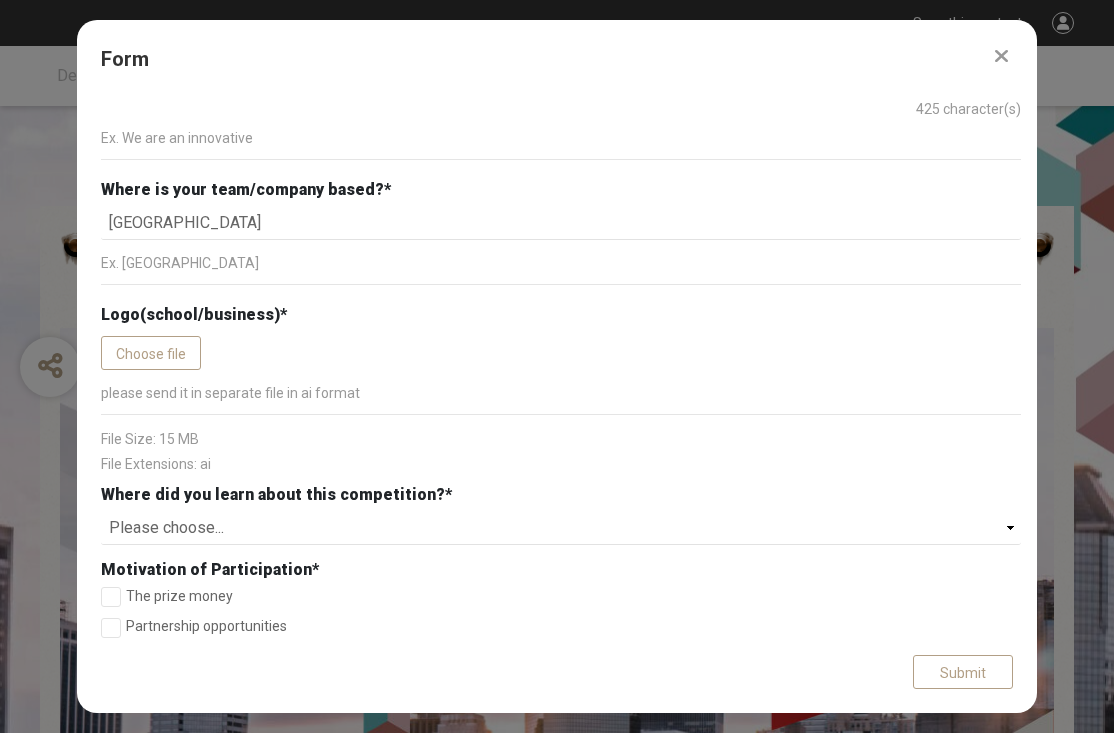 click on "Confirm Cancel Rotate Image Choose file please send it in separate file in ai format File Size: 15 MB File Extensions: ai" at bounding box center (561, 403) 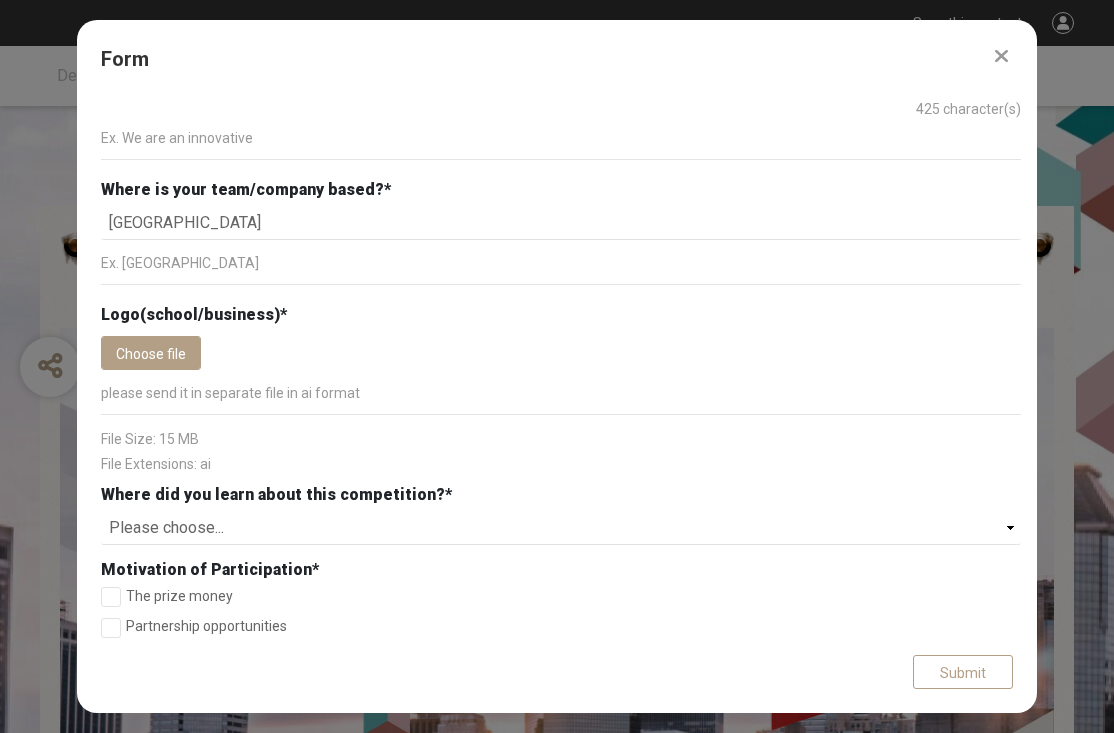 click on "Choose file" at bounding box center [151, 353] 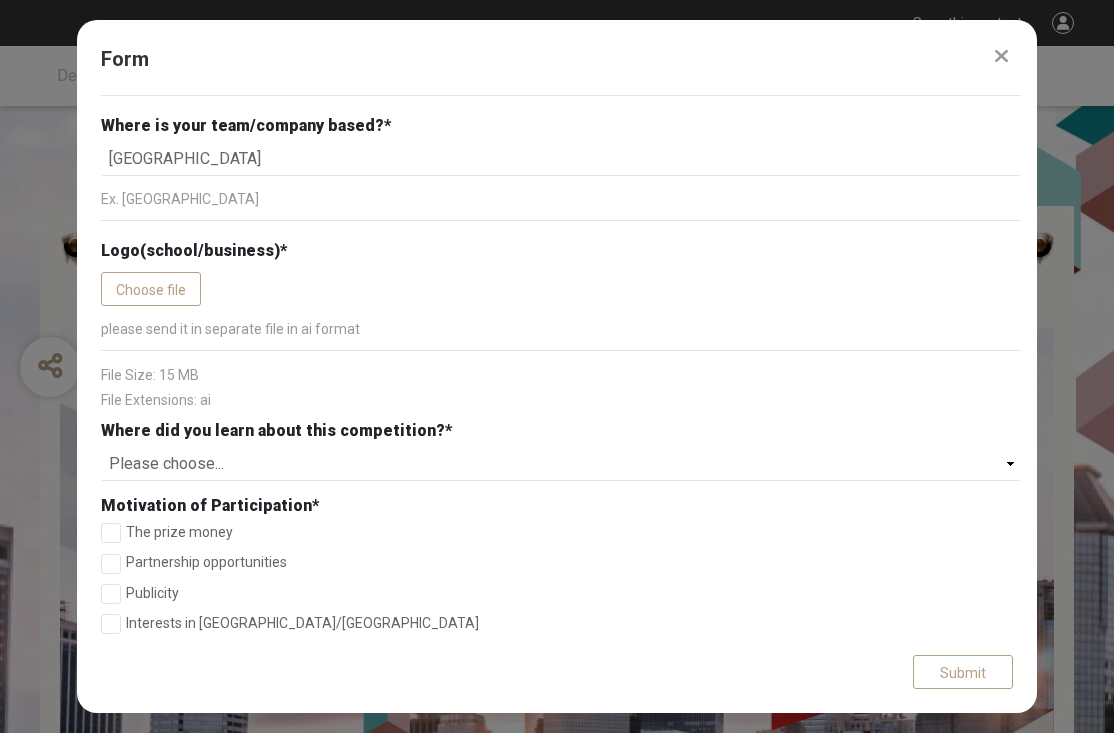 scroll, scrollTop: 543, scrollLeft: 0, axis: vertical 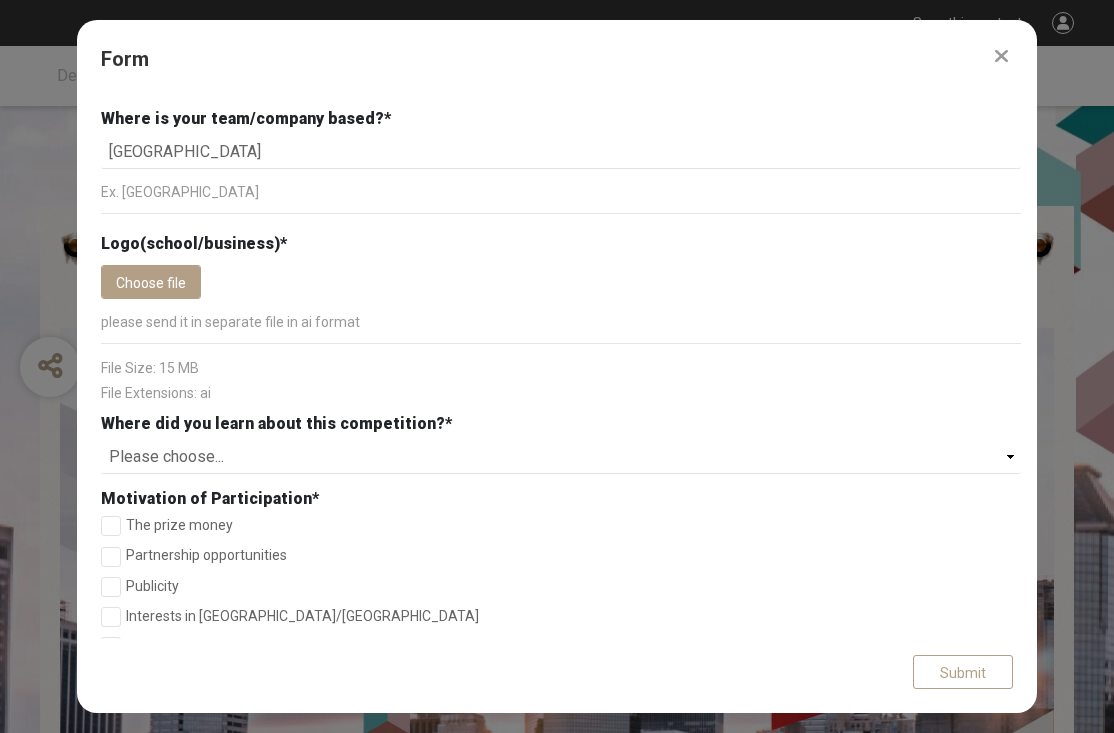 click on "Choose file" at bounding box center (151, 282) 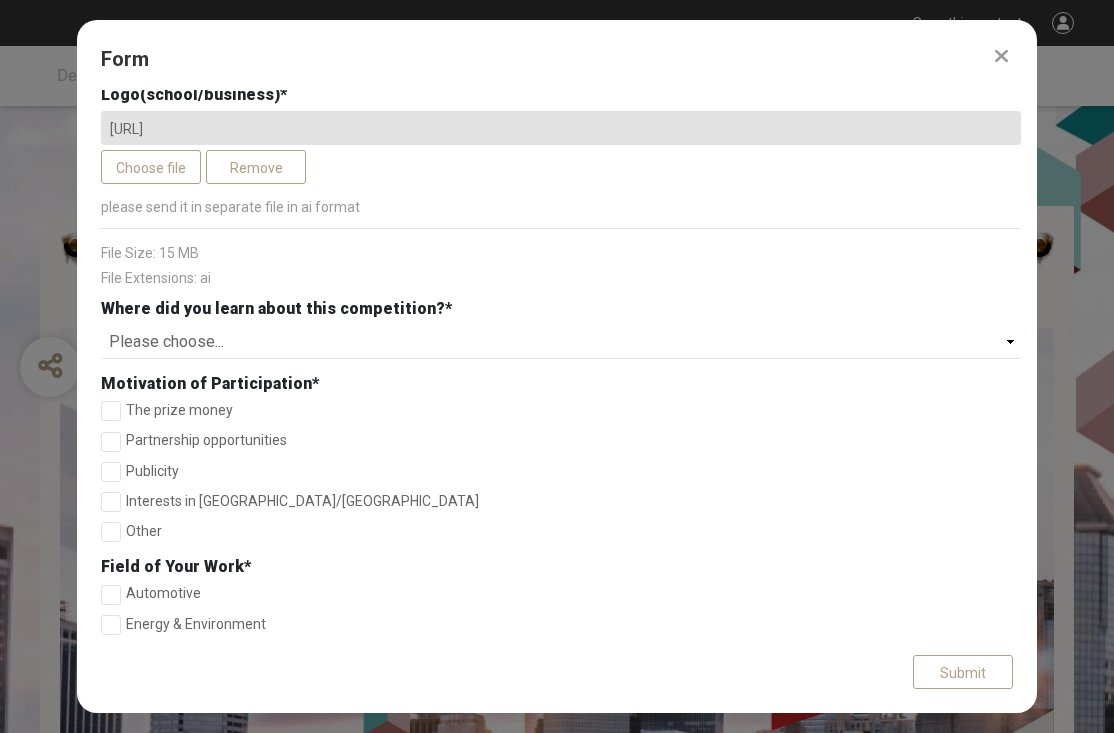scroll, scrollTop: 696, scrollLeft: 0, axis: vertical 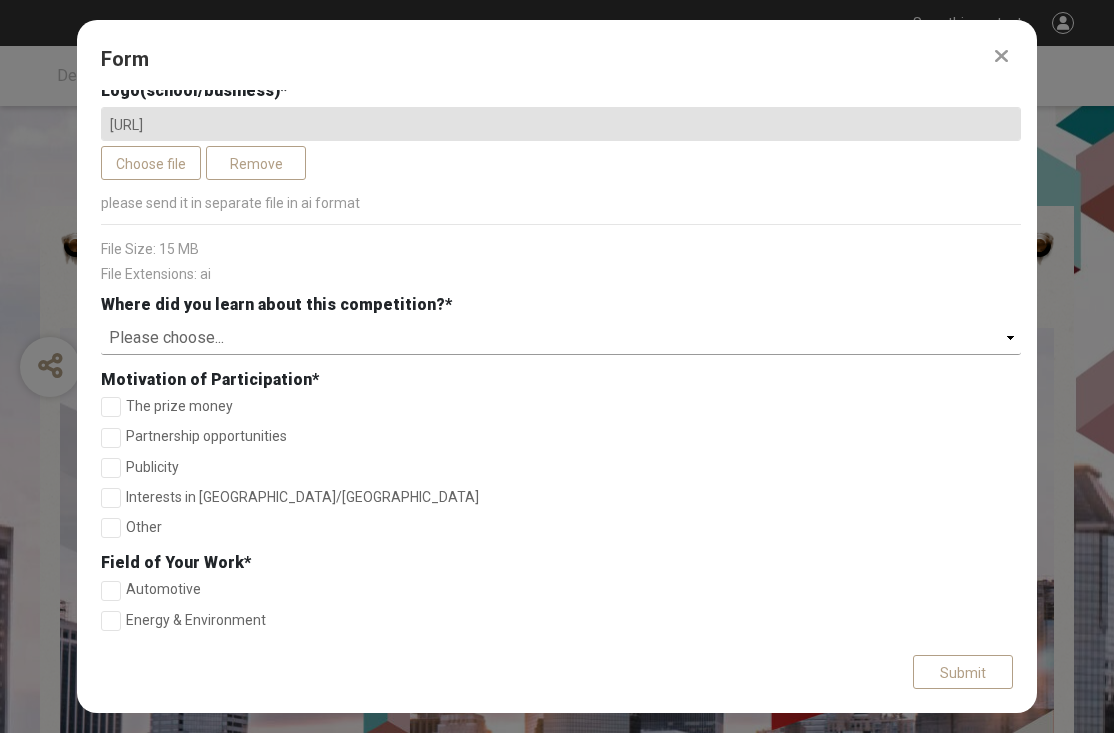 click on "Please choose... Colleagues / Friends Mobileheroes website Mobileheroes newsletter Google ad LinkedIn Accelerator / Incubators / Startup events Other" at bounding box center [561, 338] 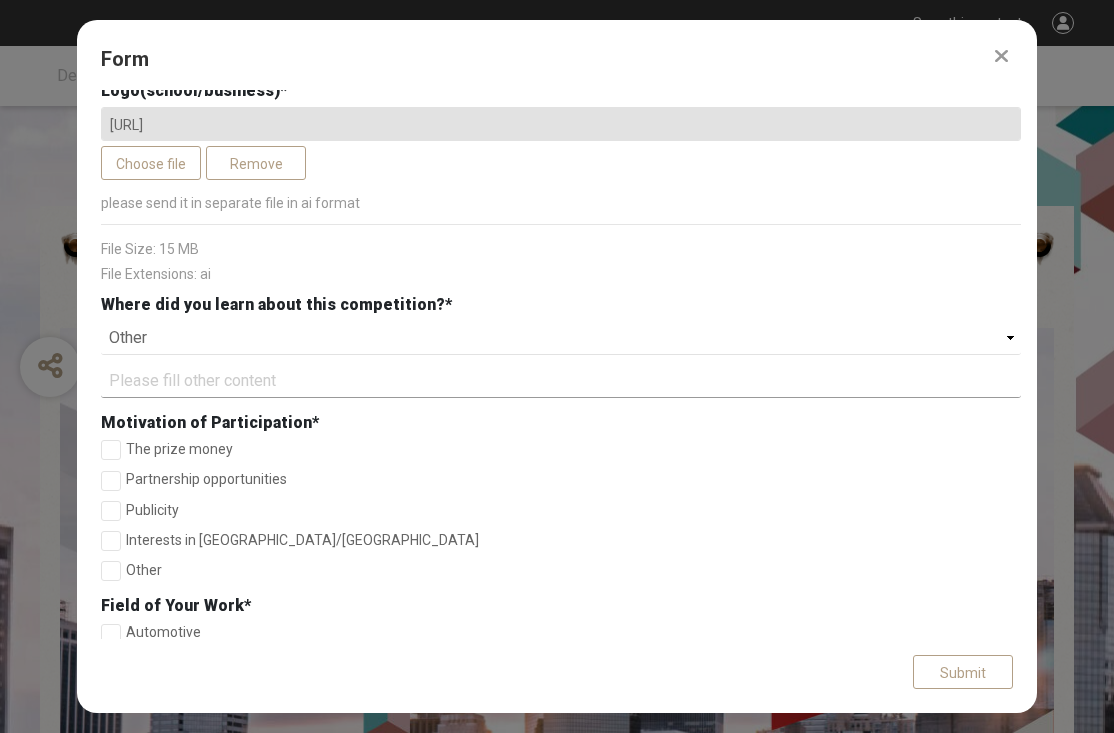 click at bounding box center [561, 381] 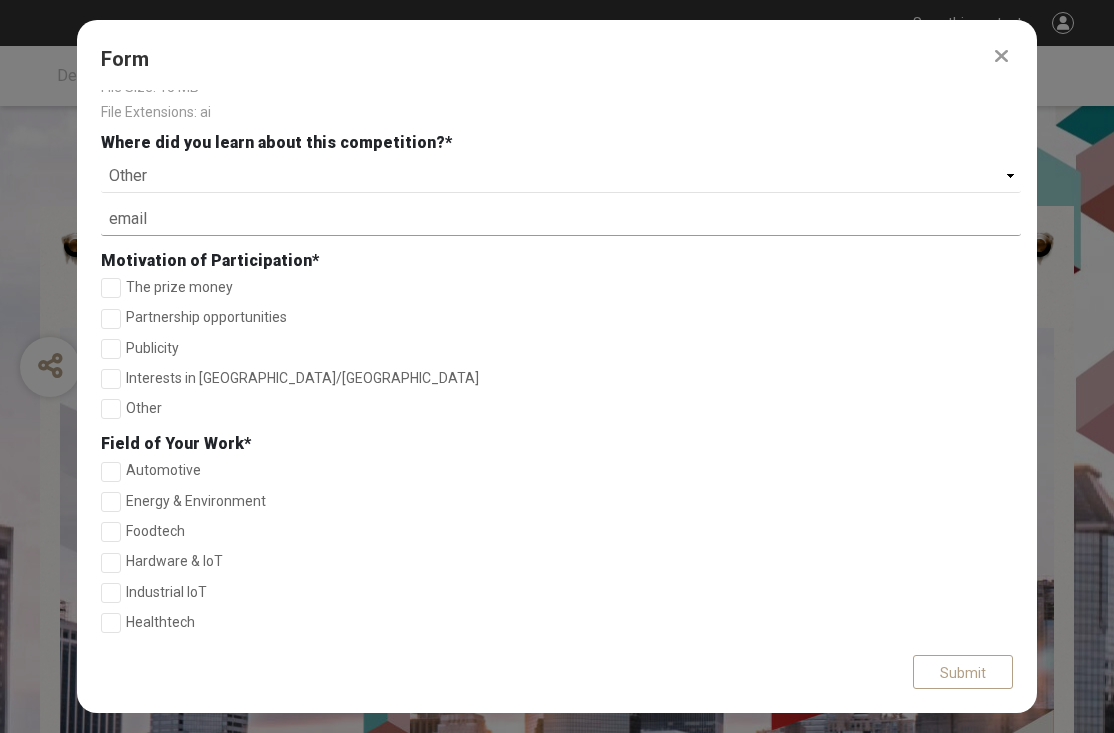 scroll, scrollTop: 859, scrollLeft: 0, axis: vertical 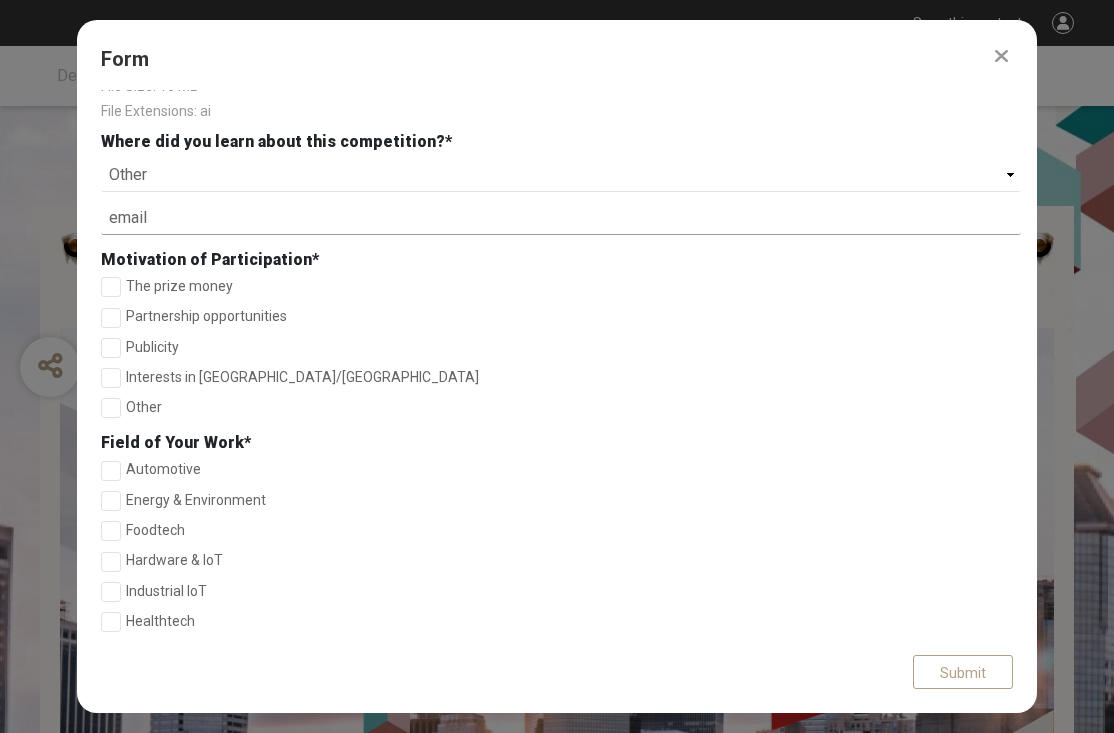 type on "email" 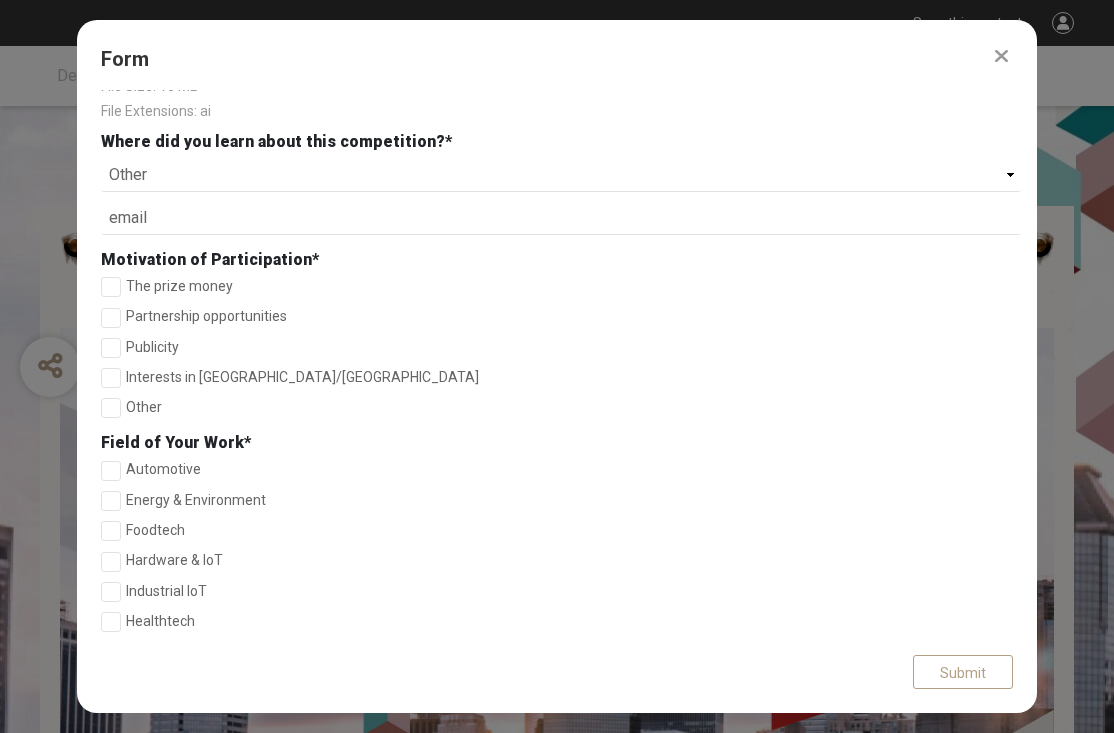click at bounding box center [111, 318] 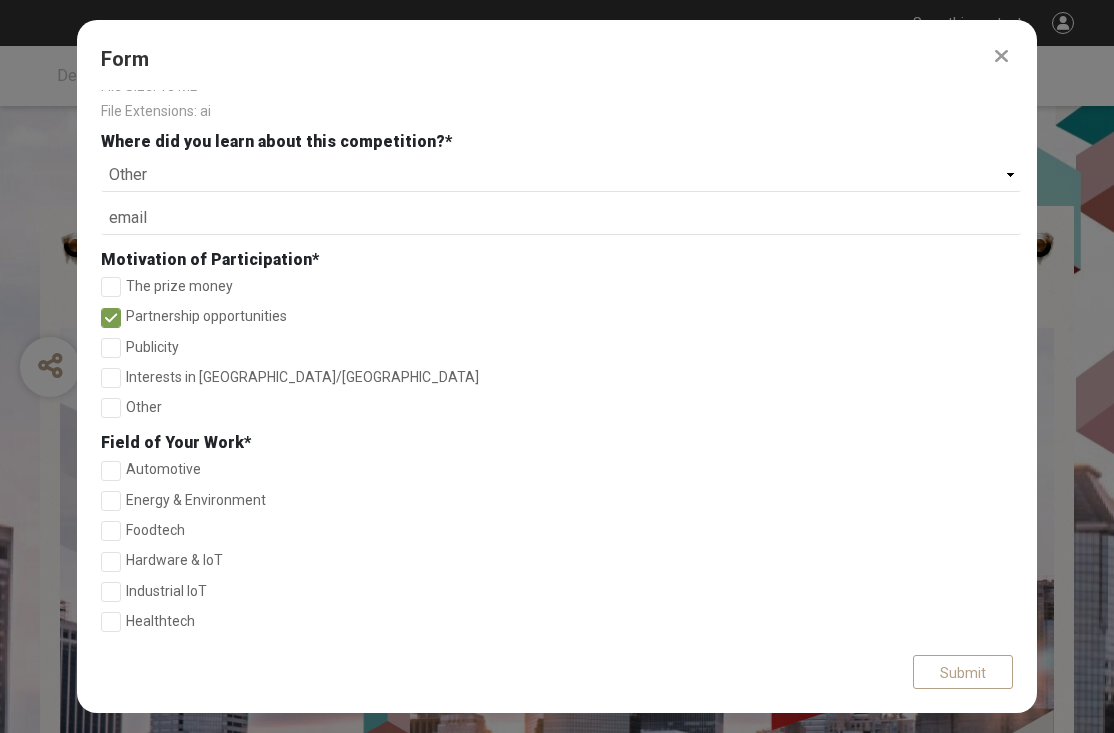 click at bounding box center [111, 378] 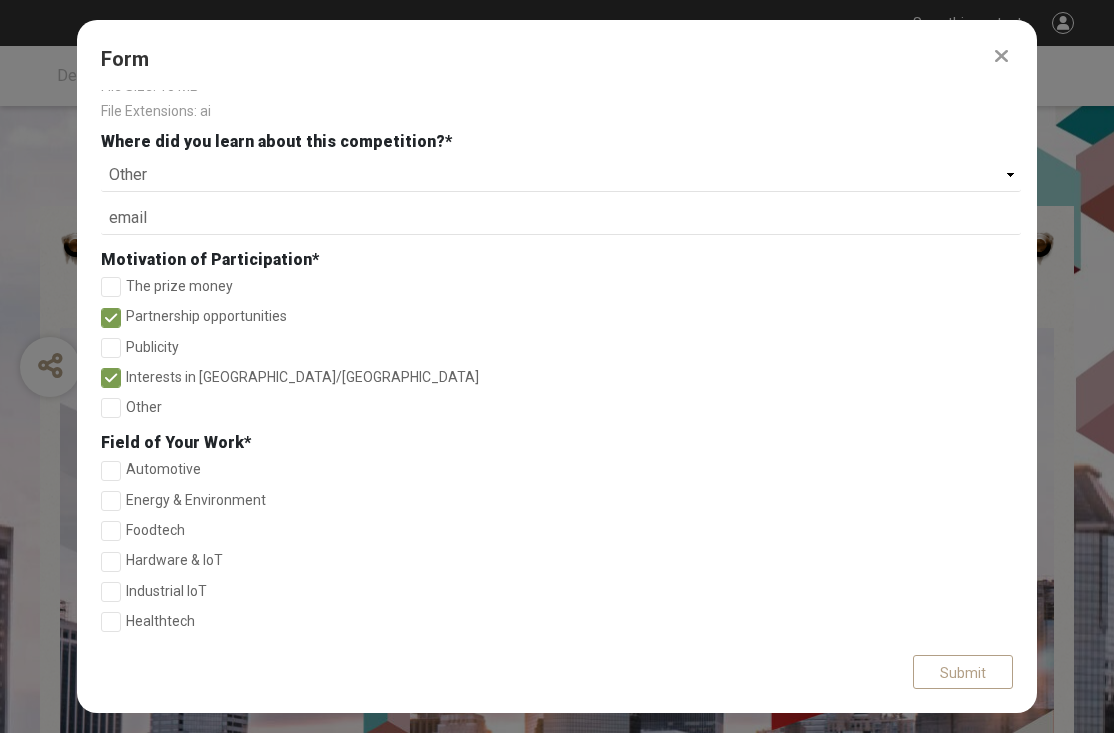 click at bounding box center [111, 287] 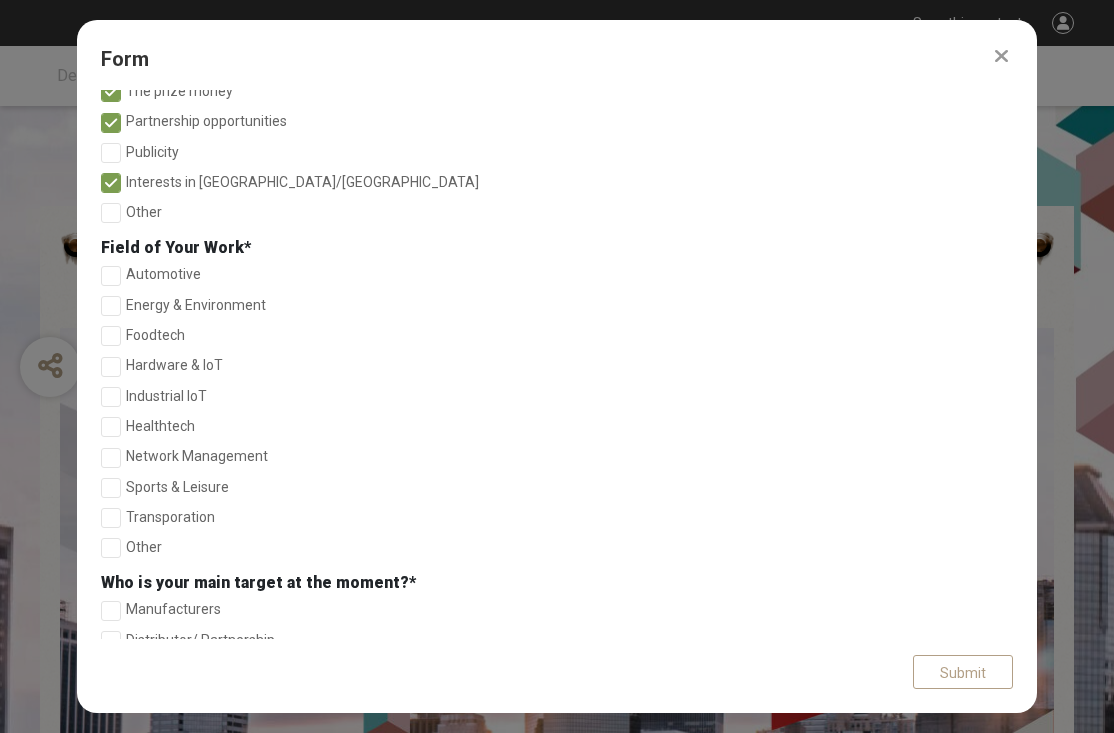 scroll, scrollTop: 1060, scrollLeft: 0, axis: vertical 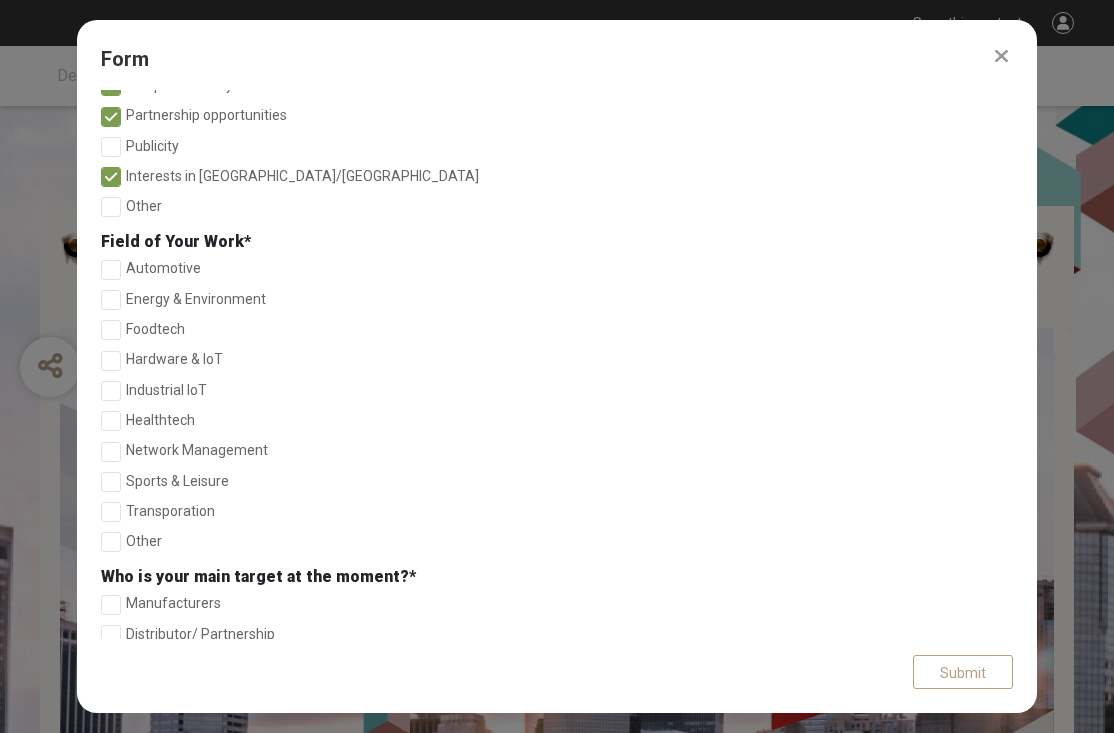 click on "Other" at bounding box center [561, 541] 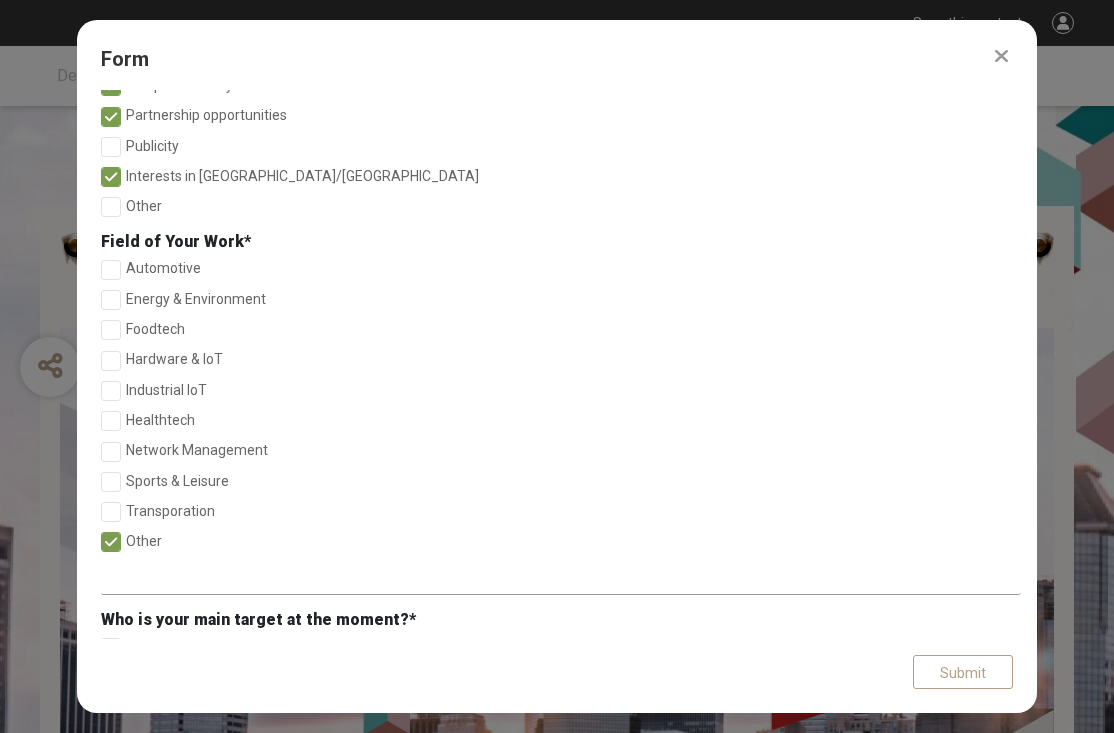 click at bounding box center [561, 578] 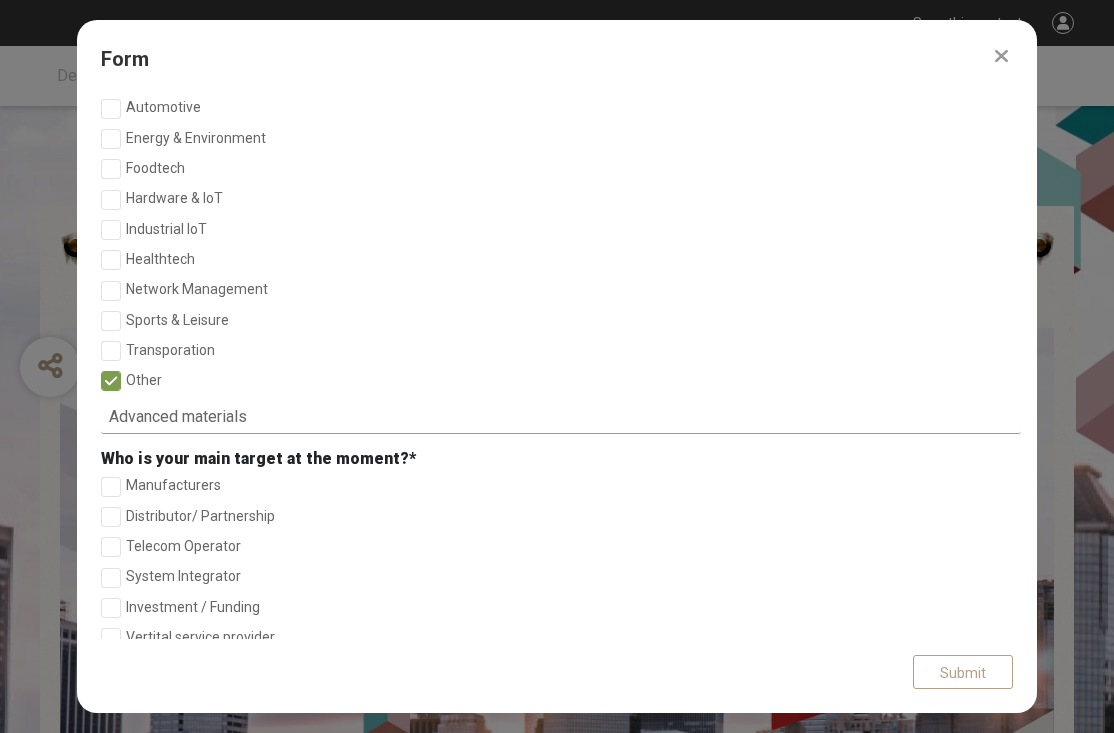 scroll, scrollTop: 1218, scrollLeft: 0, axis: vertical 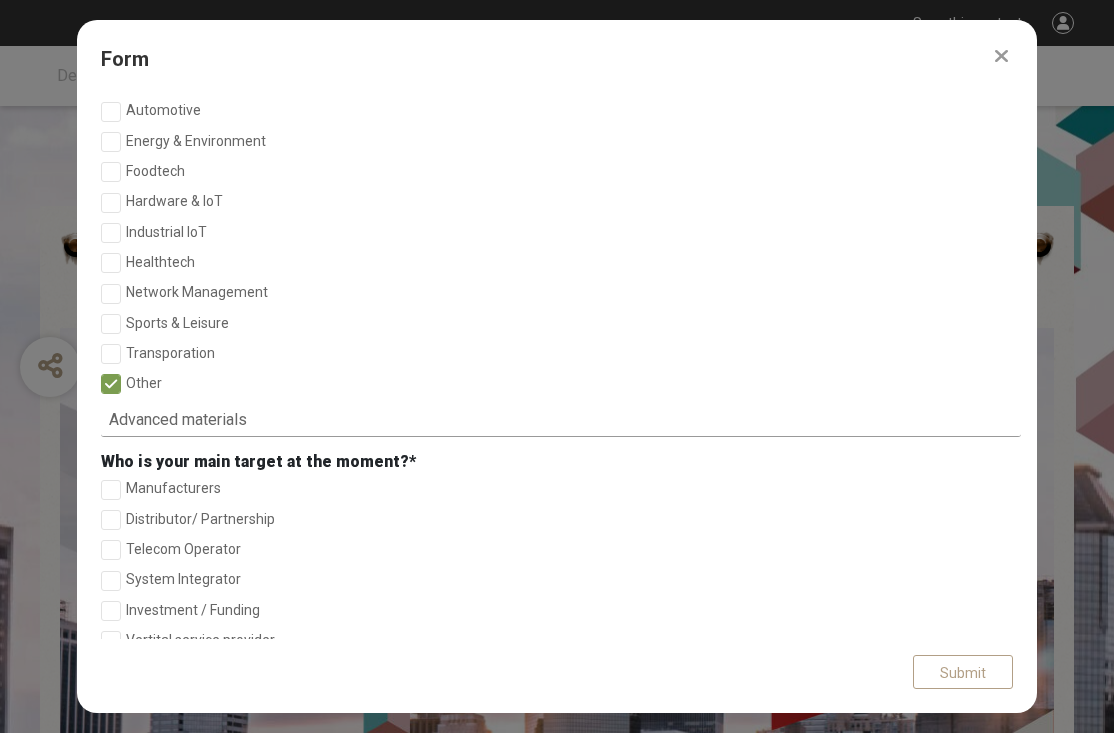 type on "Advanced materials" 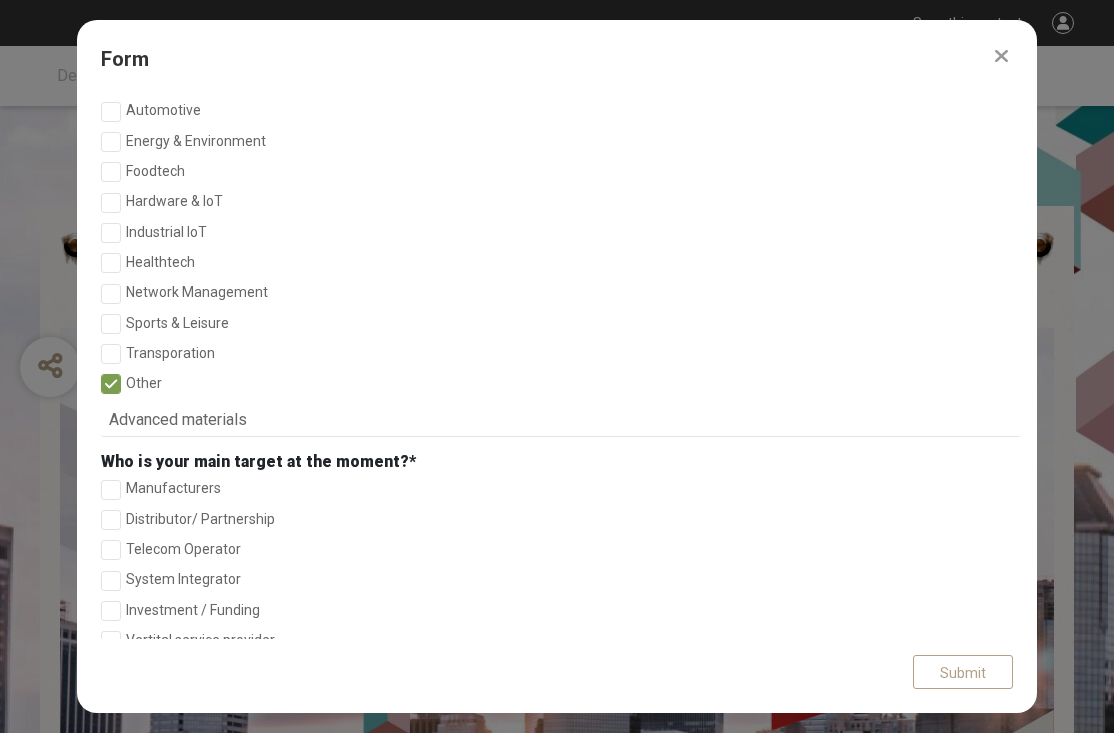 click on "Energy & Environment" at bounding box center (196, 141) 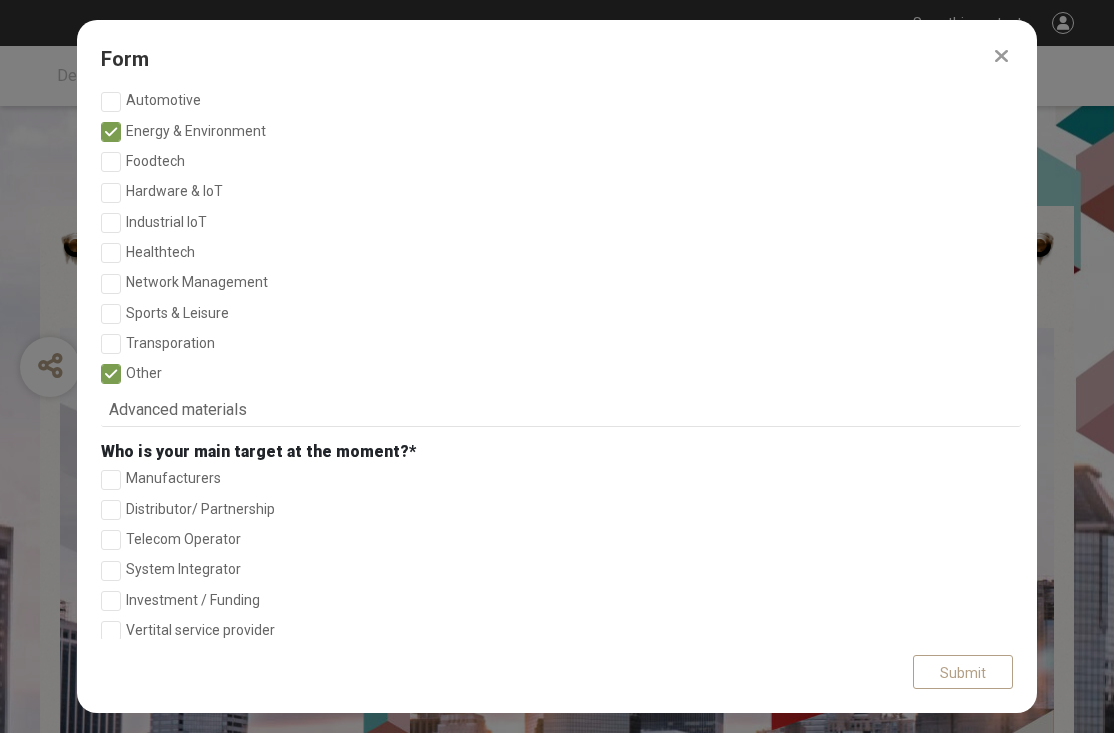 scroll, scrollTop: 1194, scrollLeft: 0, axis: vertical 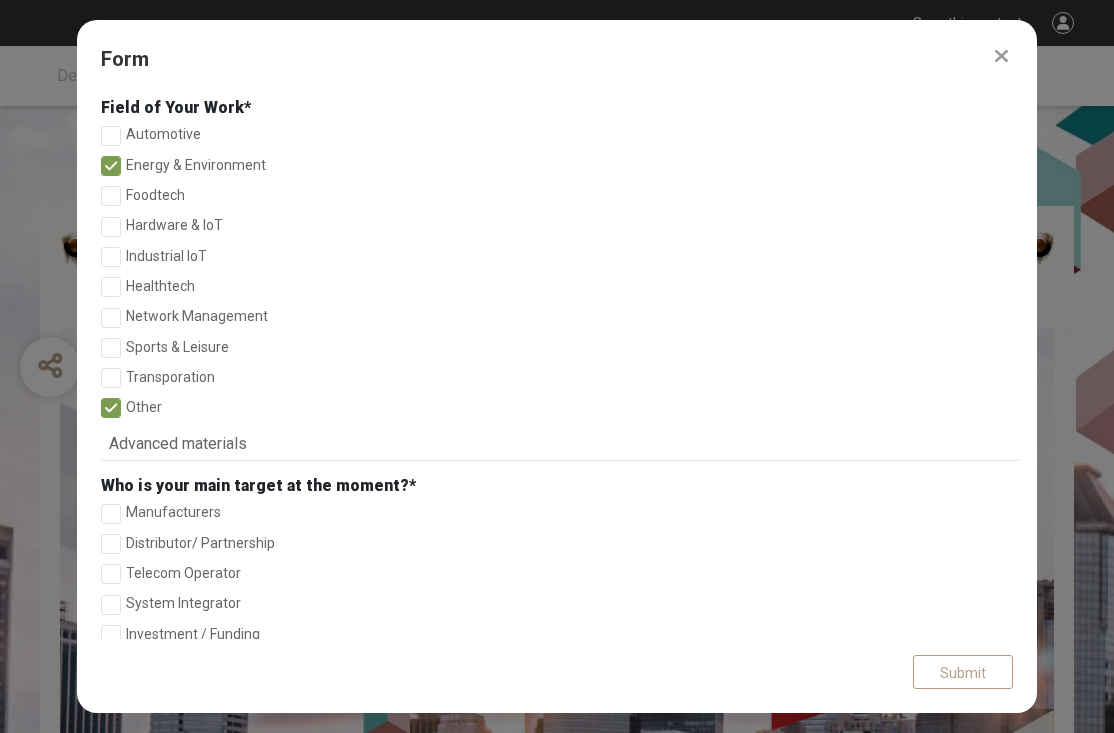 click on "Energy & Environment" at bounding box center [196, 165] 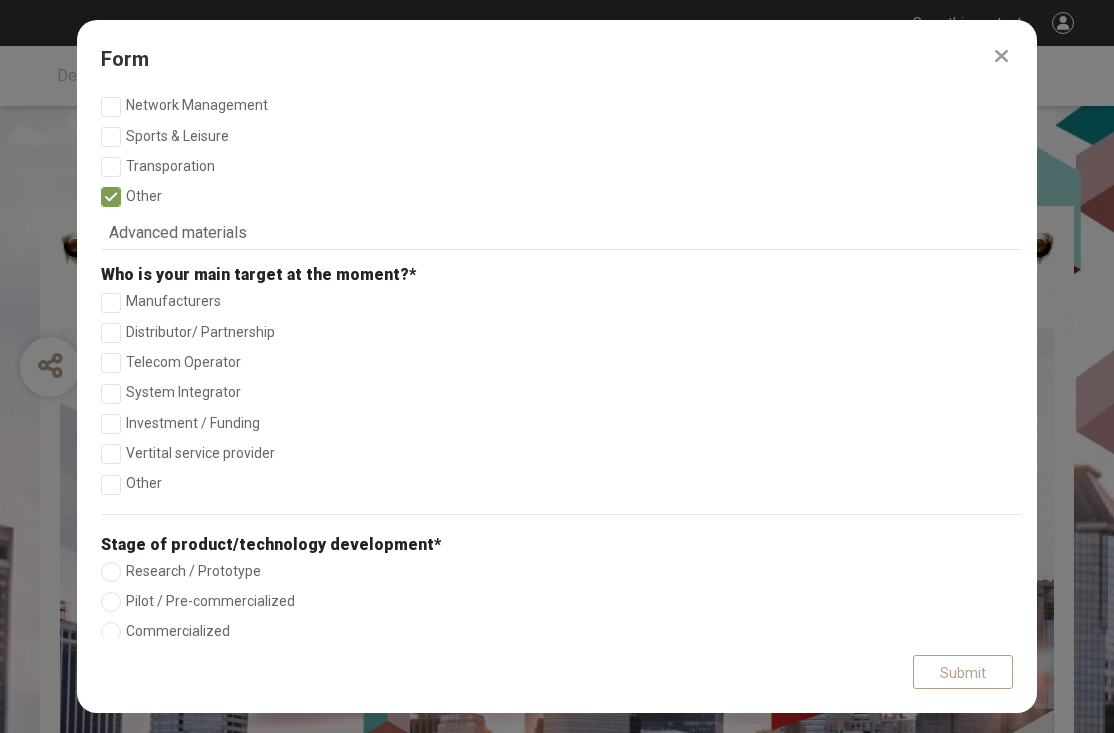 scroll, scrollTop: 1406, scrollLeft: 0, axis: vertical 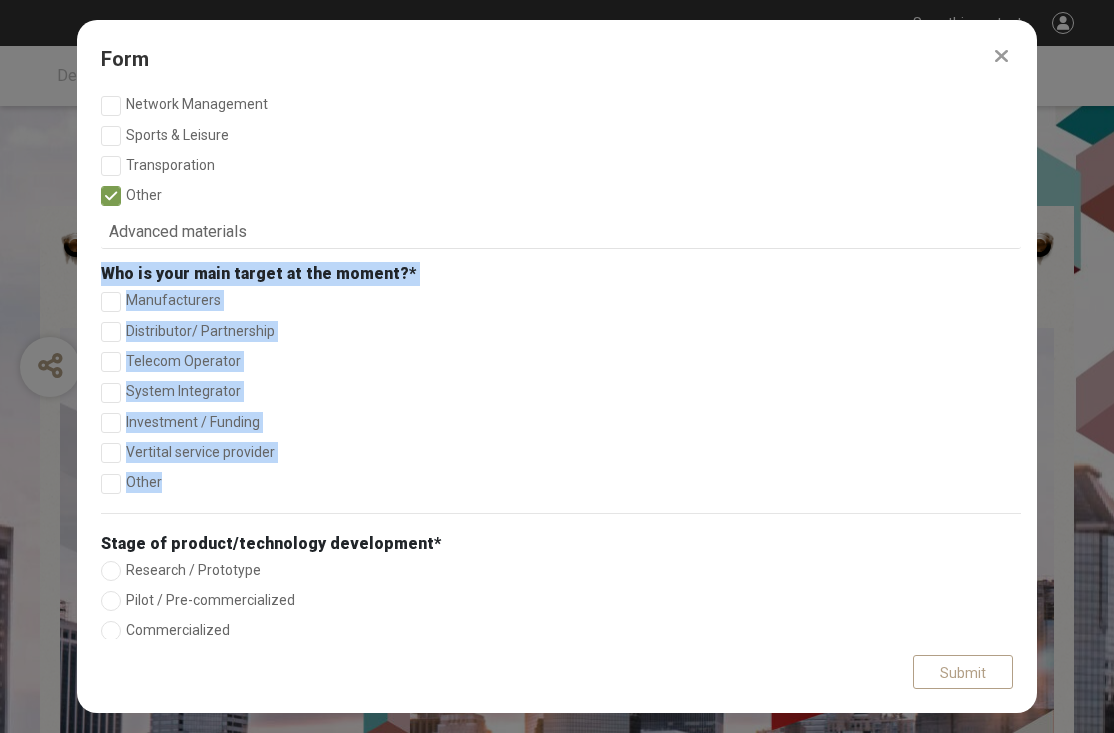 drag, startPoint x: 192, startPoint y: 489, endPoint x: 97, endPoint y: 272, distance: 236.88394 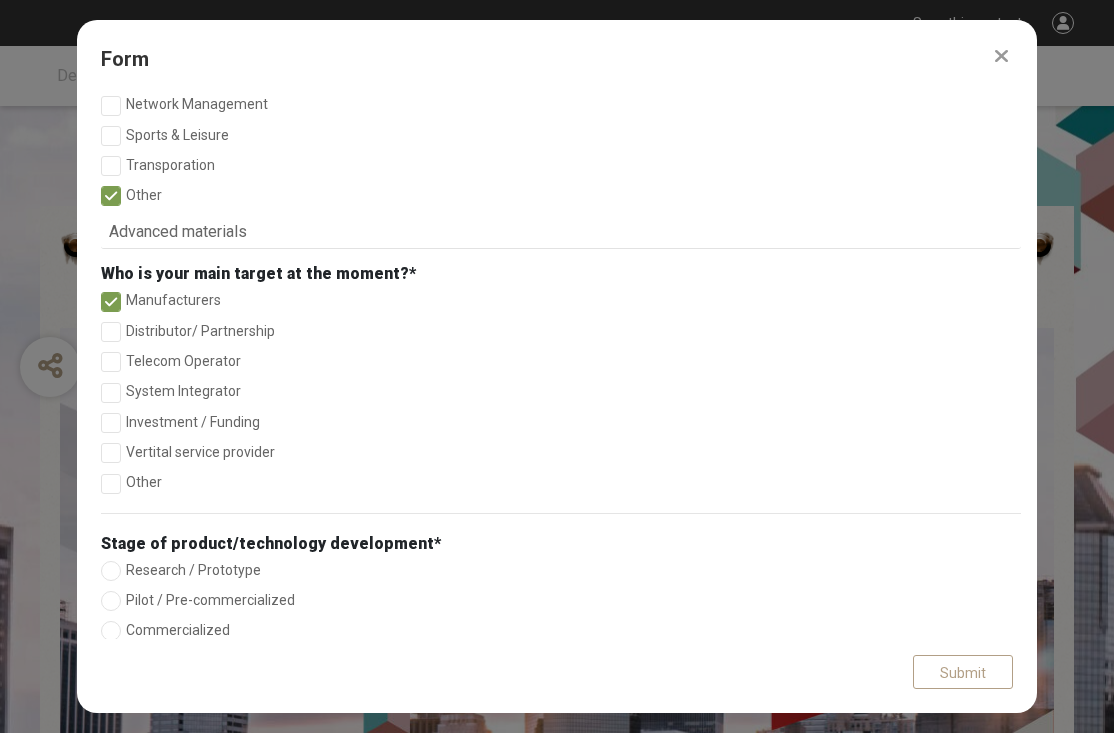 click on "Distributor/ Partnership" at bounding box center (200, 331) 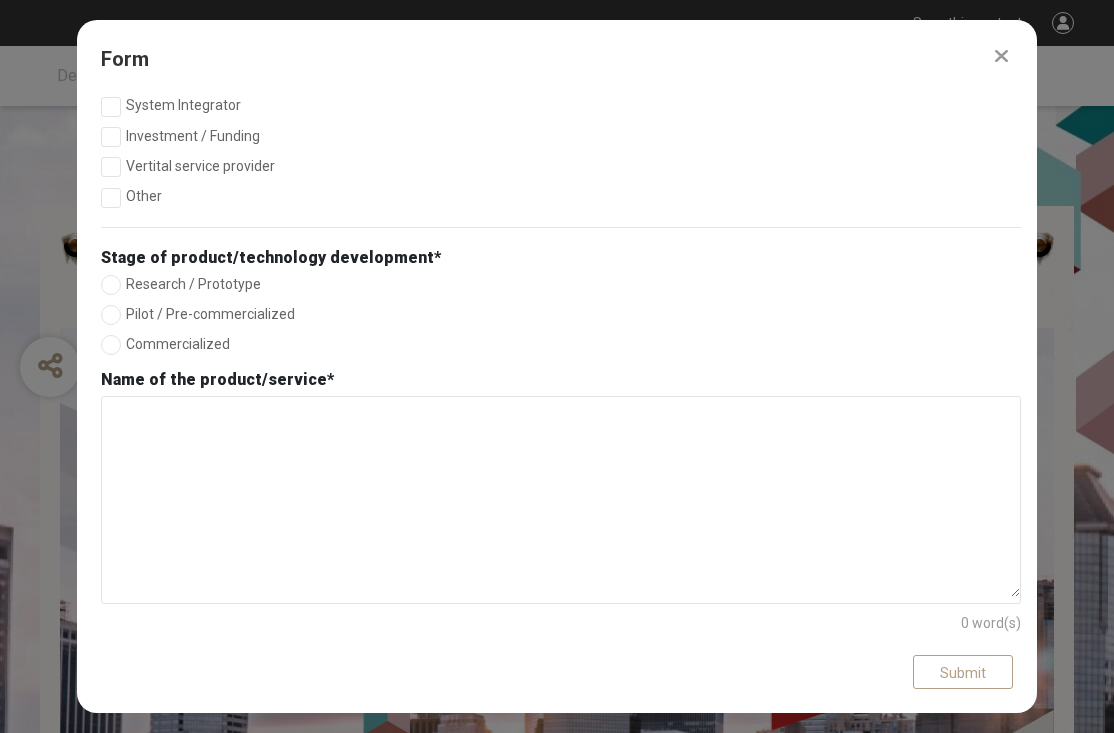 scroll, scrollTop: 1699, scrollLeft: 0, axis: vertical 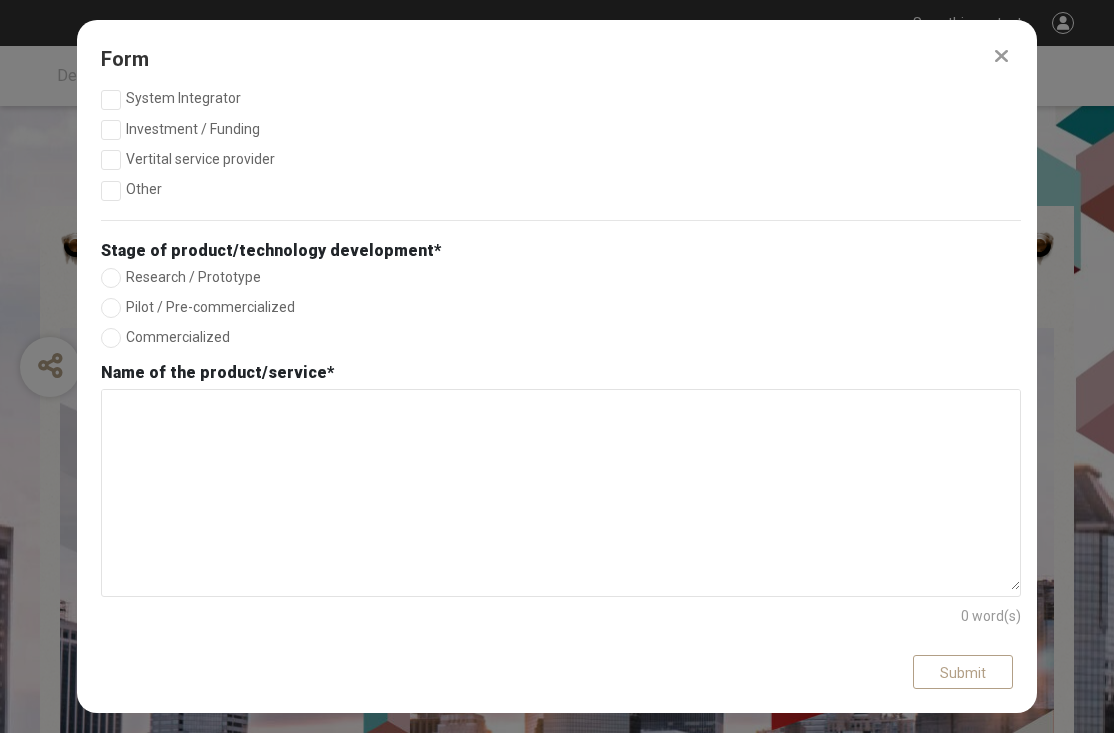 click on "Research / Prototype" at bounding box center [193, 277] 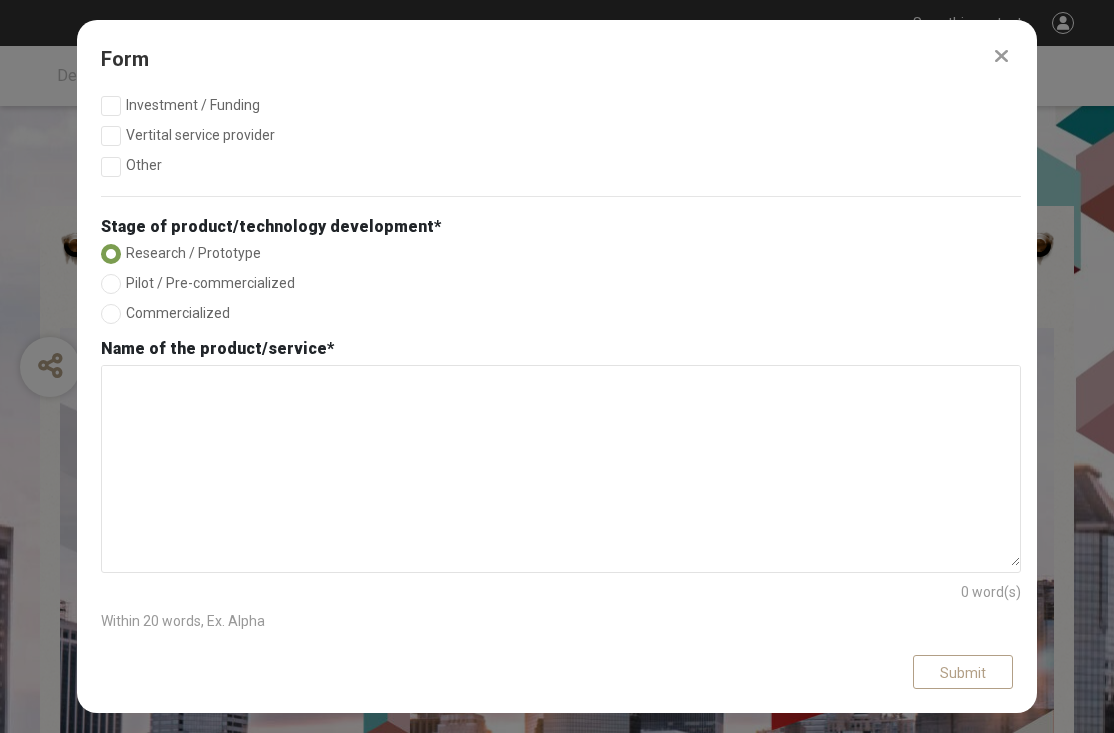scroll, scrollTop: 1724, scrollLeft: 0, axis: vertical 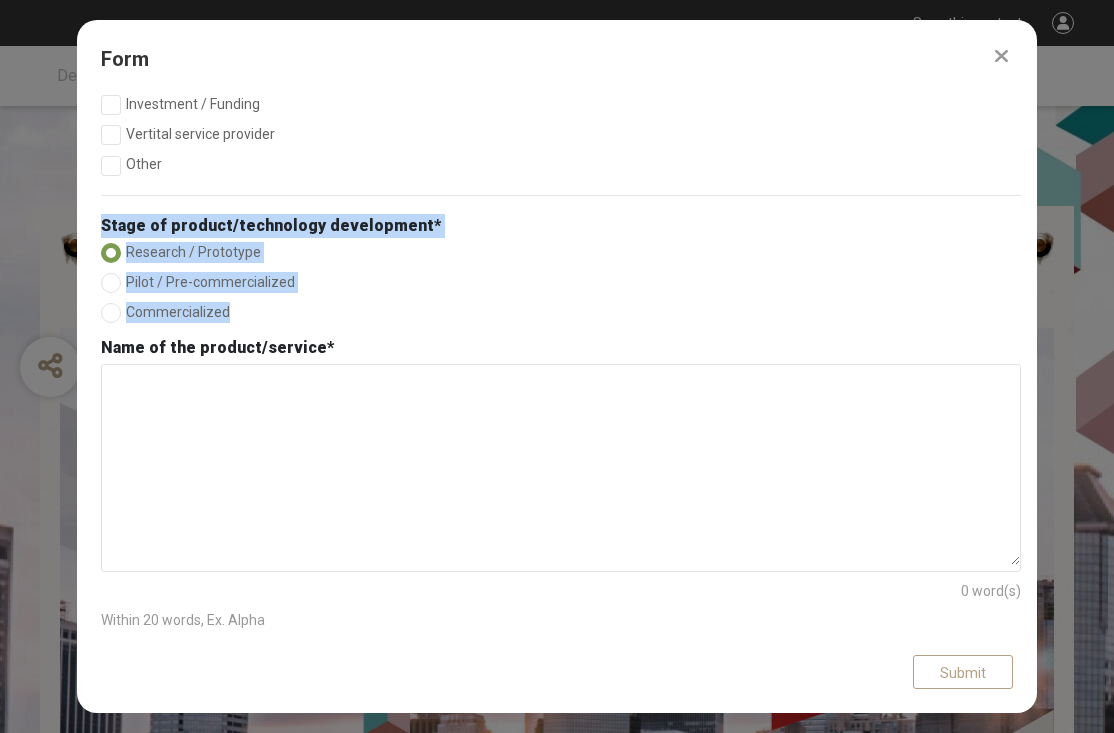 drag, startPoint x: 236, startPoint y: 313, endPoint x: 101, endPoint y: 227, distance: 160.06561 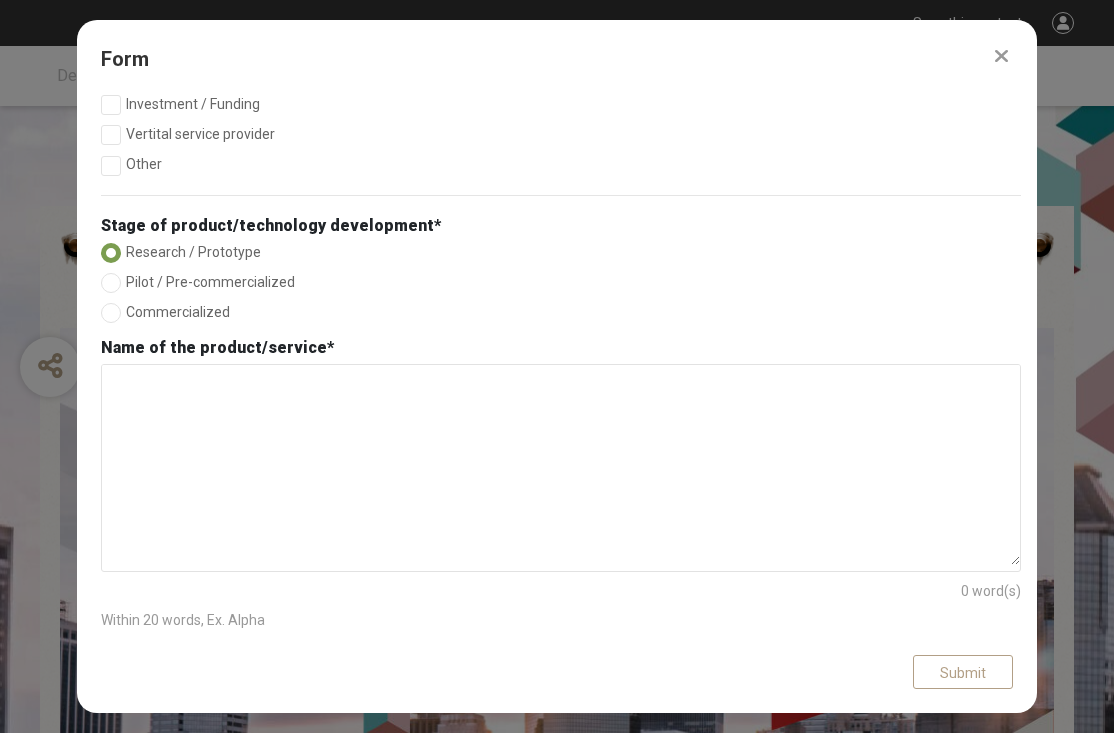 click on "Pilot / Pre-commercialized" at bounding box center [210, 282] 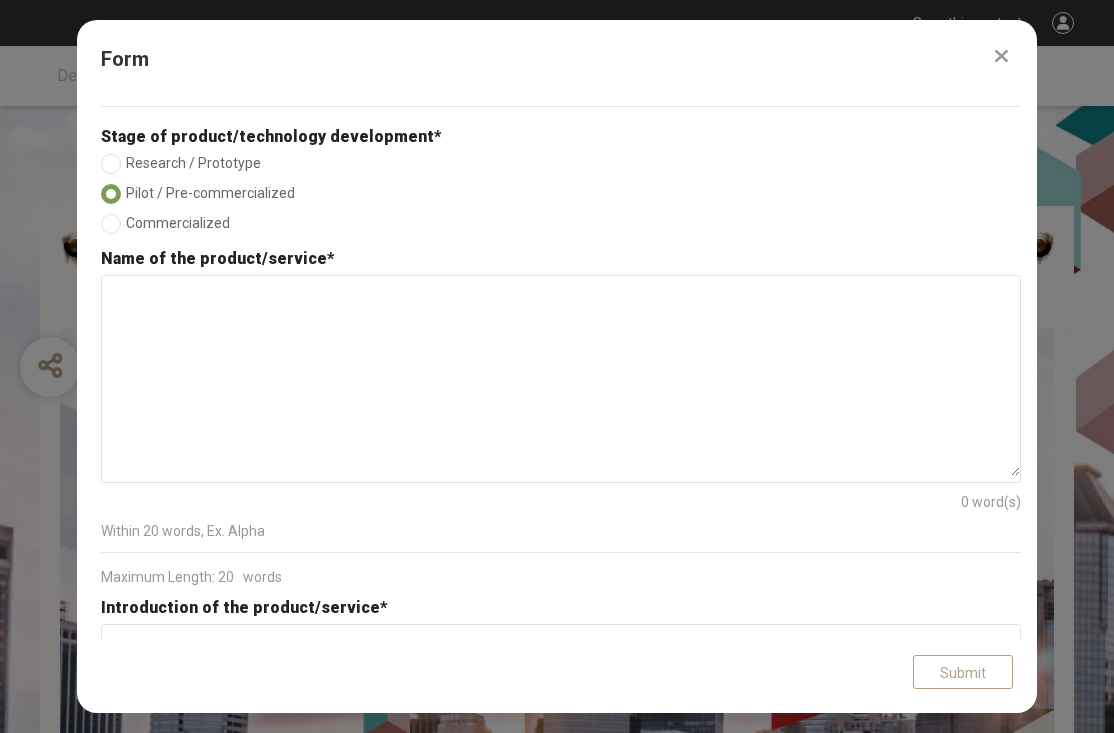 scroll, scrollTop: 1827, scrollLeft: 0, axis: vertical 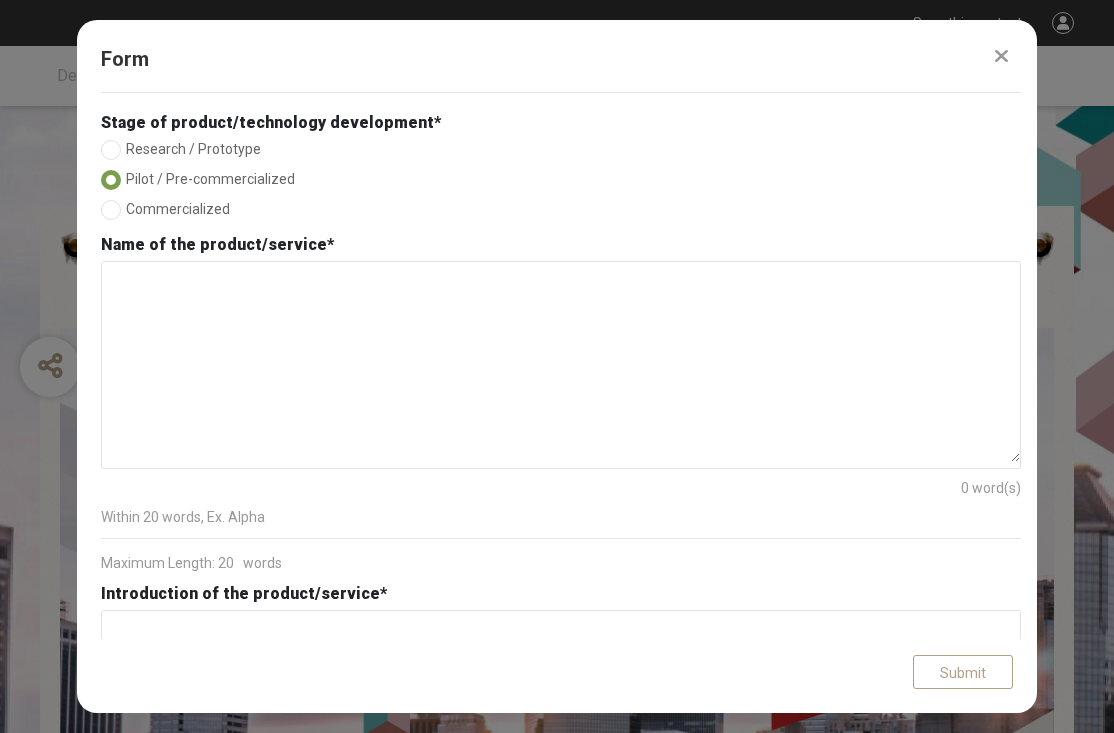 click at bounding box center [561, 362] 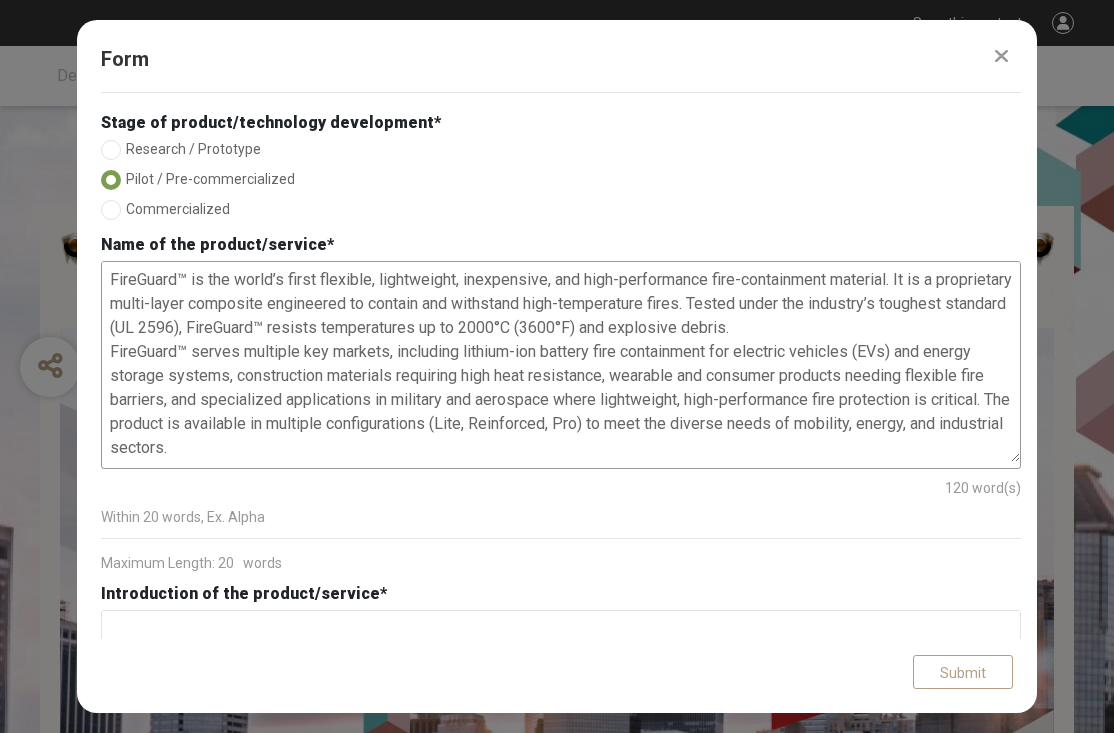 scroll, scrollTop: 28, scrollLeft: 0, axis: vertical 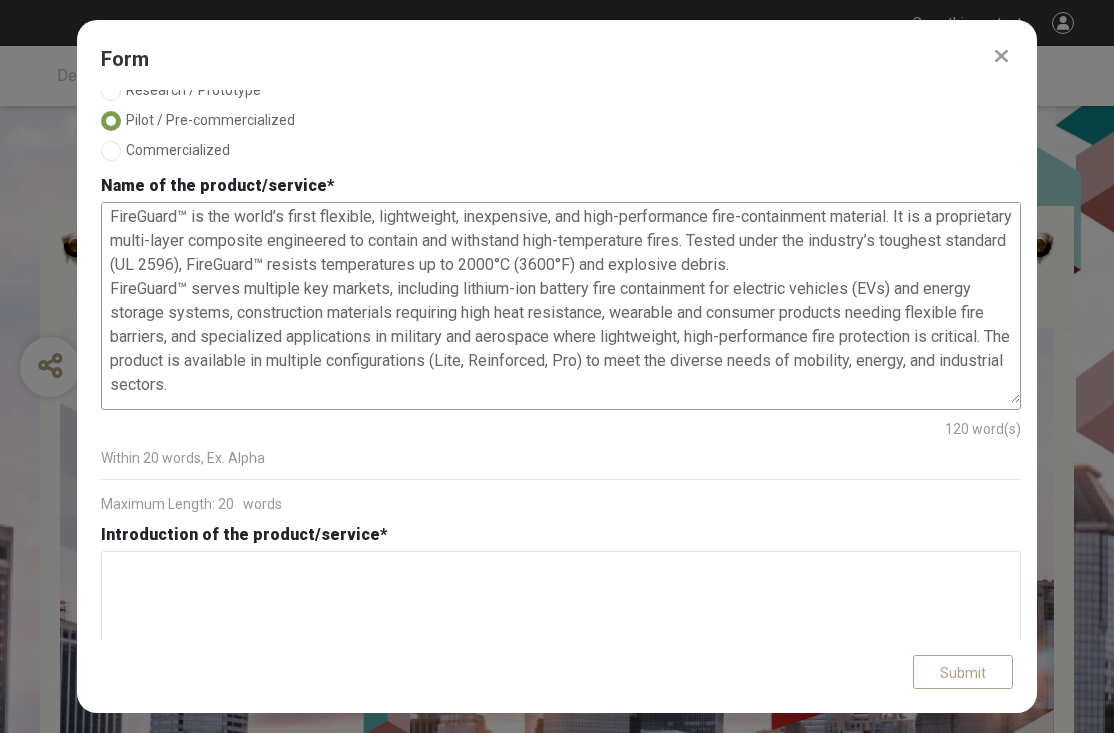 click on "FireGuard™ is the world’s first flexible, lightweight, inexpensive, and high-performance fire-containment material. It is a proprietary multi-layer composite engineered to contain and withstand high-temperature fires. Tested under the industry’s toughest standard (UL 2596), FireGuard™ resists temperatures up to 2000°C (3600°F) and explosive debris.
FireGuard™ serves multiple key markets, including lithium-ion battery fire containment for electric vehicles (EVs) and energy storage systems, construction materials requiring high heat resistance, wearable and consumer products needing flexible fire barriers, and specialized applications in military and aerospace where lightweight, high-performance fire protection is critical. The product is available in multiple configurations (Lite, Reinforced, Pro) to meet the diverse needs of mobility, energy, and industrial sectors." at bounding box center (561, 303) 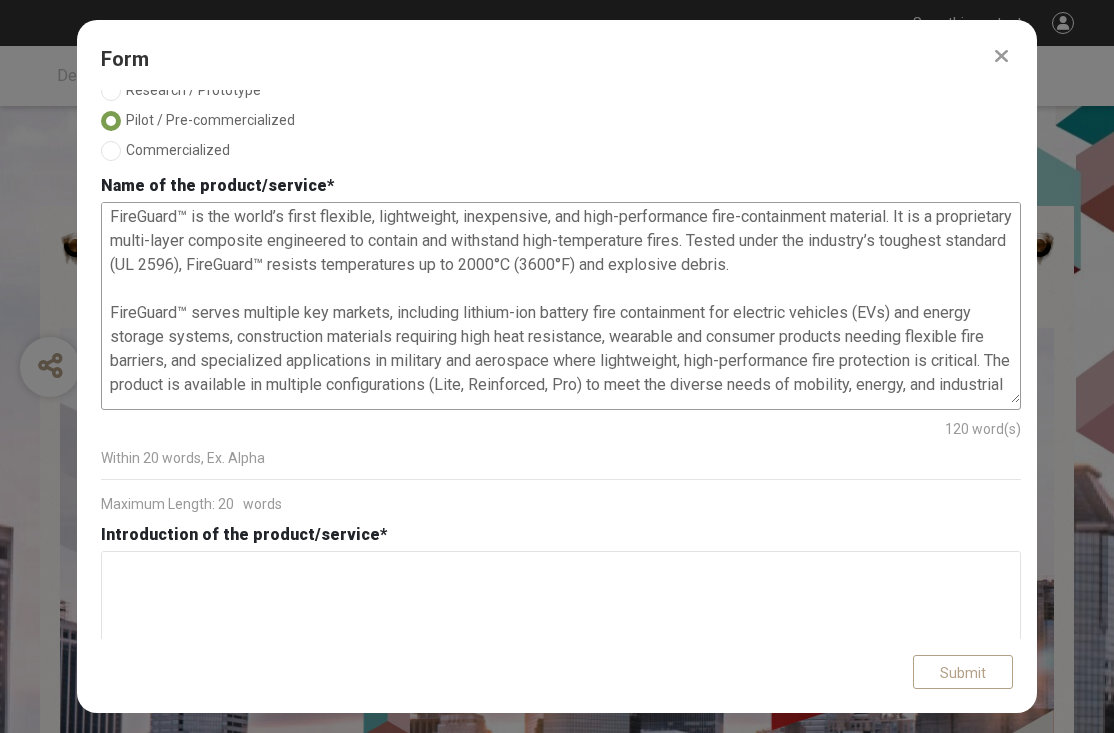 scroll, scrollTop: 28, scrollLeft: 0, axis: vertical 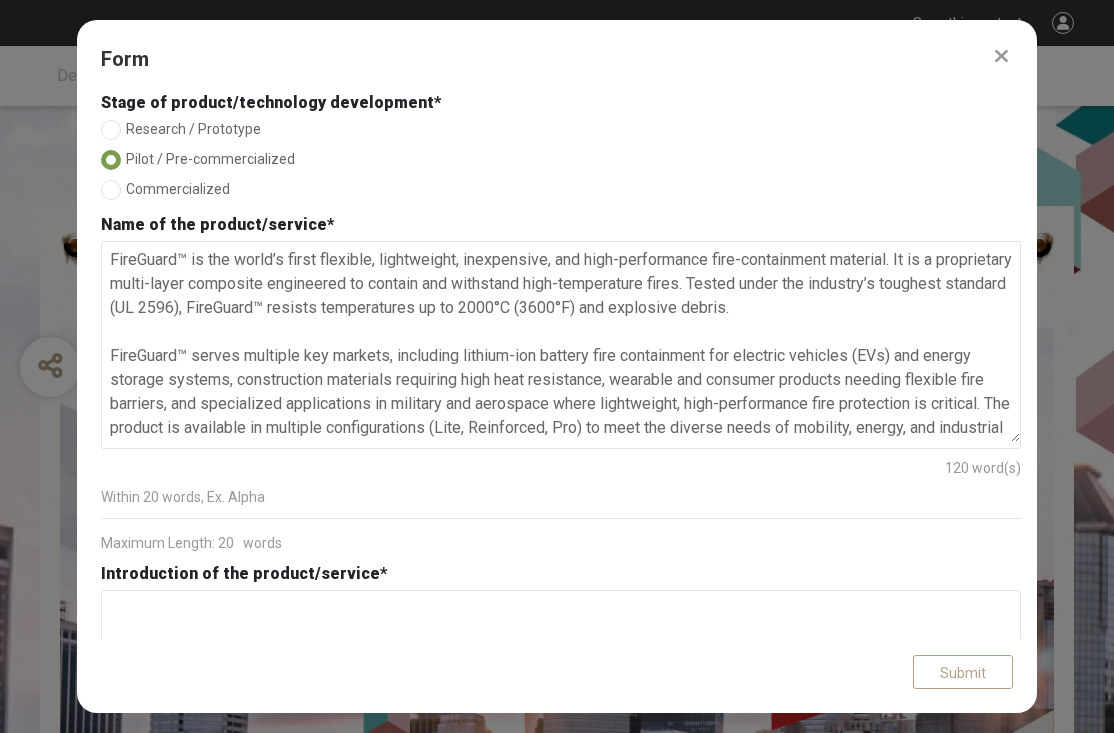 drag, startPoint x: 248, startPoint y: 433, endPoint x: 97, endPoint y: 243, distance: 242.69528 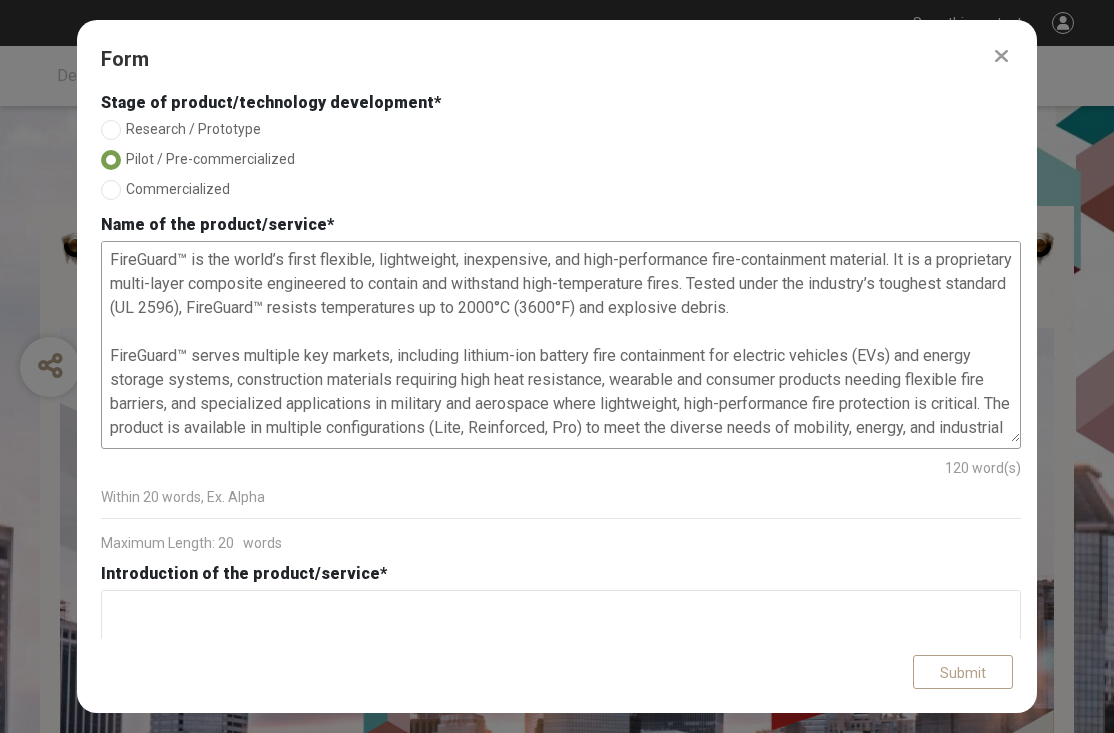 click on "FireGuard™ is the world’s first flexible, lightweight, inexpensive, and high-performance fire-containment material. It is a proprietary multi-layer composite engineered to contain and withstand high-temperature fires. Tested under the industry’s toughest standard (UL 2596), FireGuard™ resists temperatures up to 2000°C (3600°F) and explosive debris.
FireGuard™ serves multiple key markets, including lithium-ion battery fire containment for electric vehicles (EVs) and energy storage systems, construction materials requiring high heat resistance, wearable and consumer products needing flexible fire barriers, and specialized applications in military and aerospace where lightweight, high-performance fire protection is critical. The product is available in multiple configurations (Lite, Reinforced, Pro) to meet the diverse needs of mobility, energy, and industrial sectors." at bounding box center [561, 342] 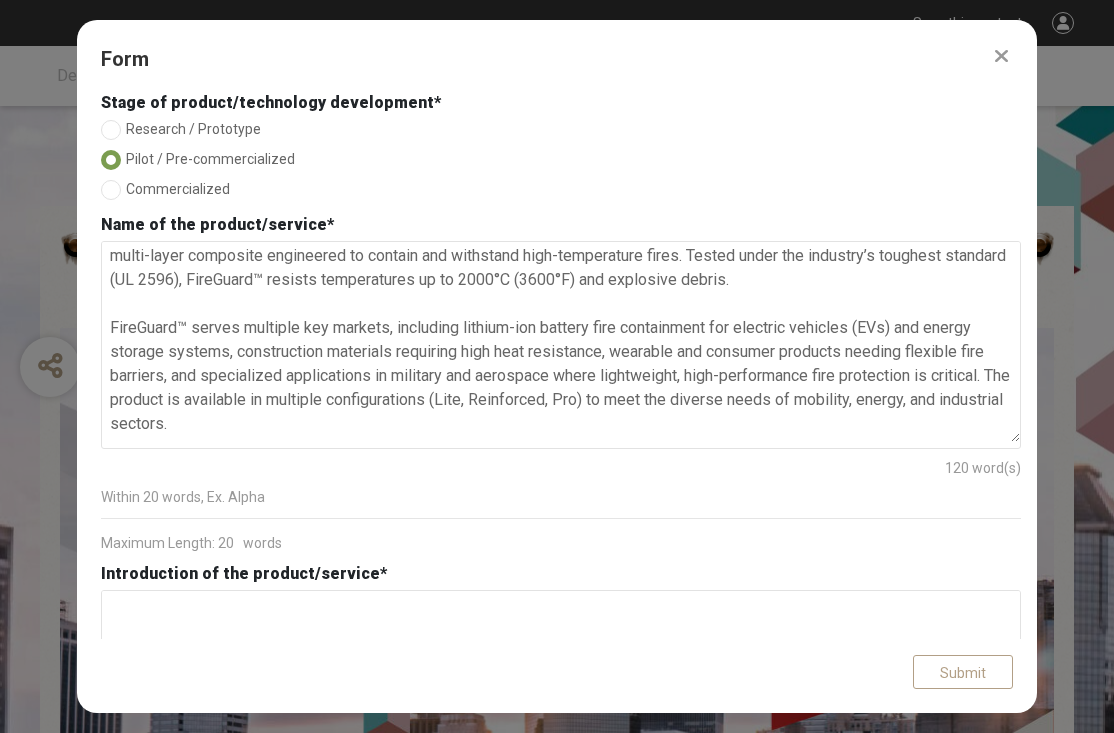 scroll, scrollTop: 0, scrollLeft: 0, axis: both 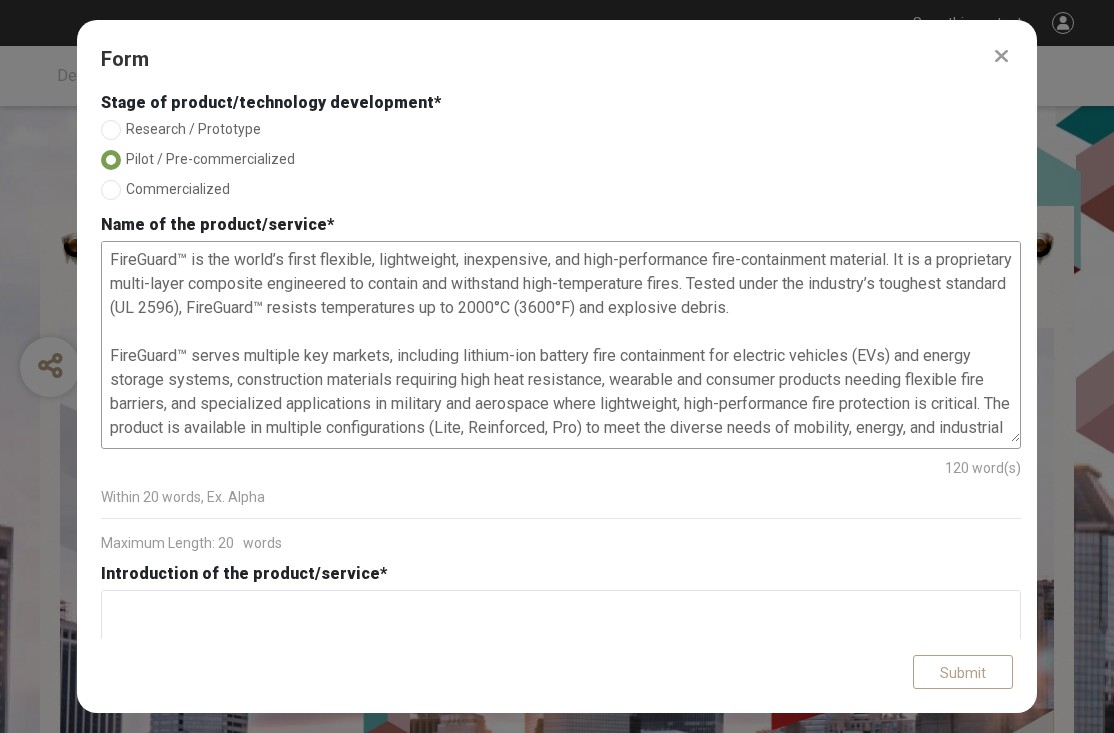 drag, startPoint x: 252, startPoint y: 420, endPoint x: 196, endPoint y: 267, distance: 162.92636 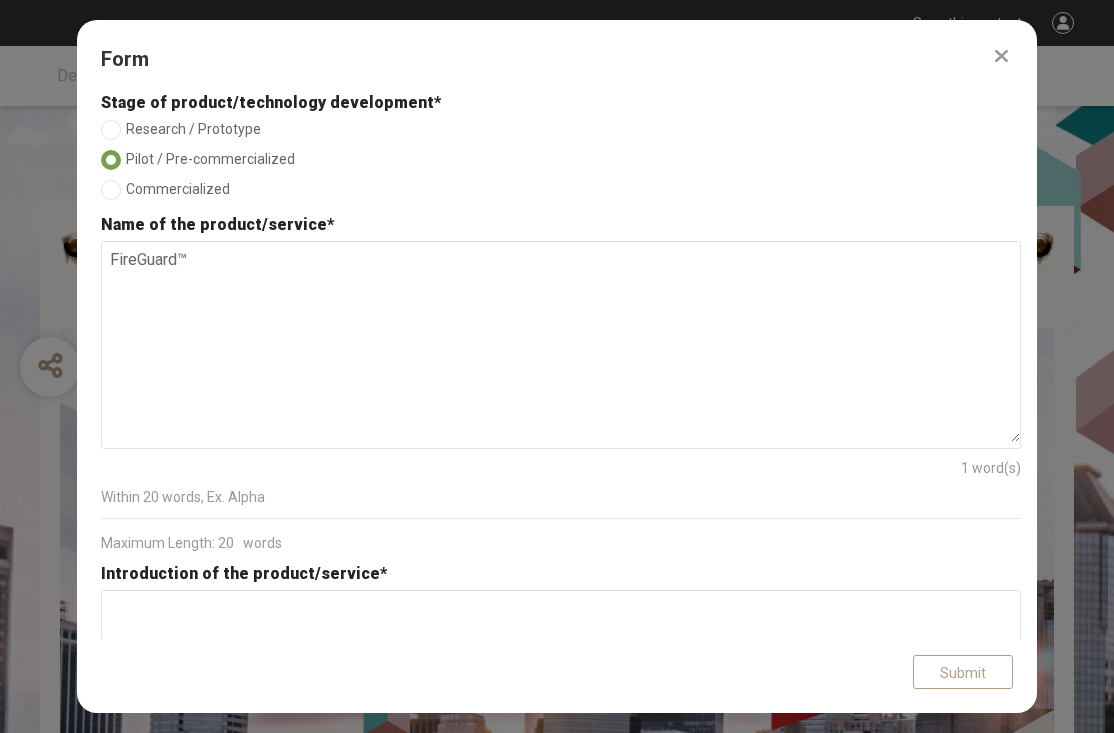 type on "FireGuard™" 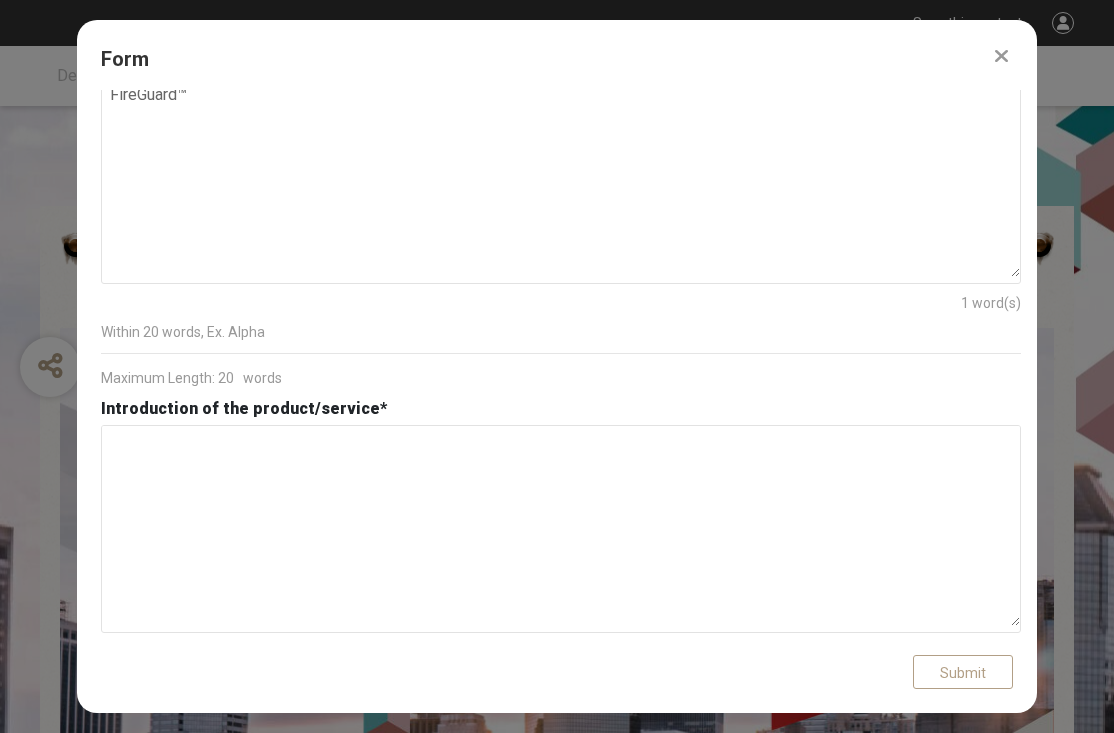 scroll, scrollTop: 2033, scrollLeft: 0, axis: vertical 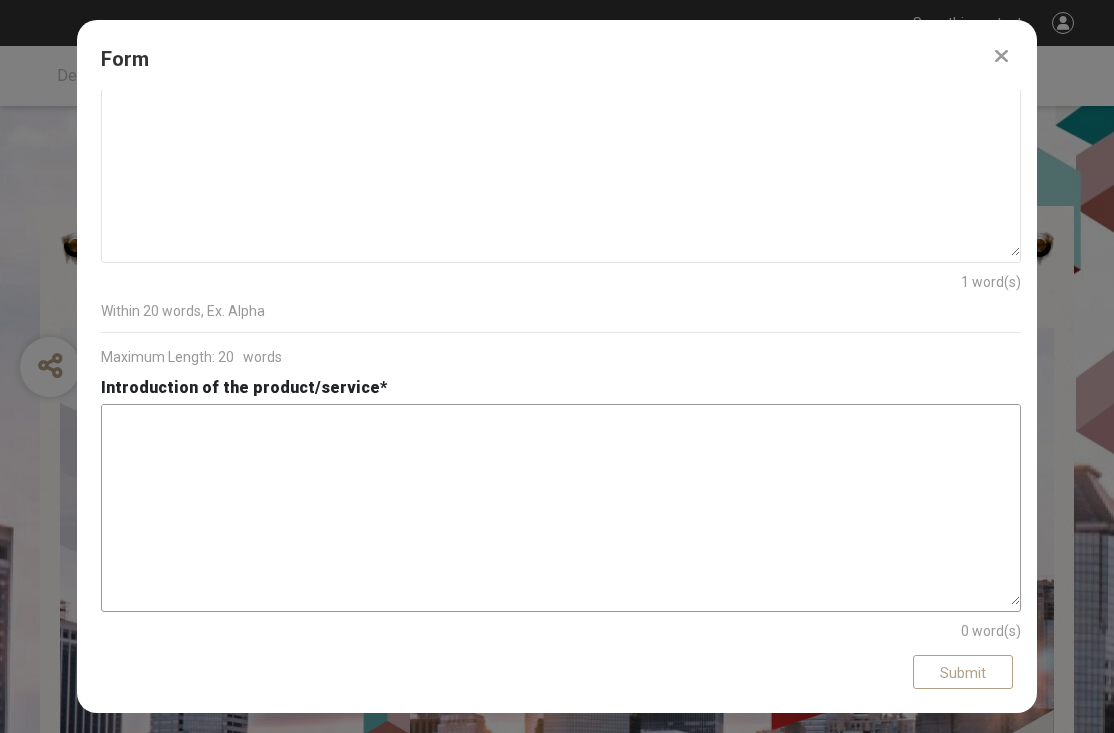 click at bounding box center (561, 505) 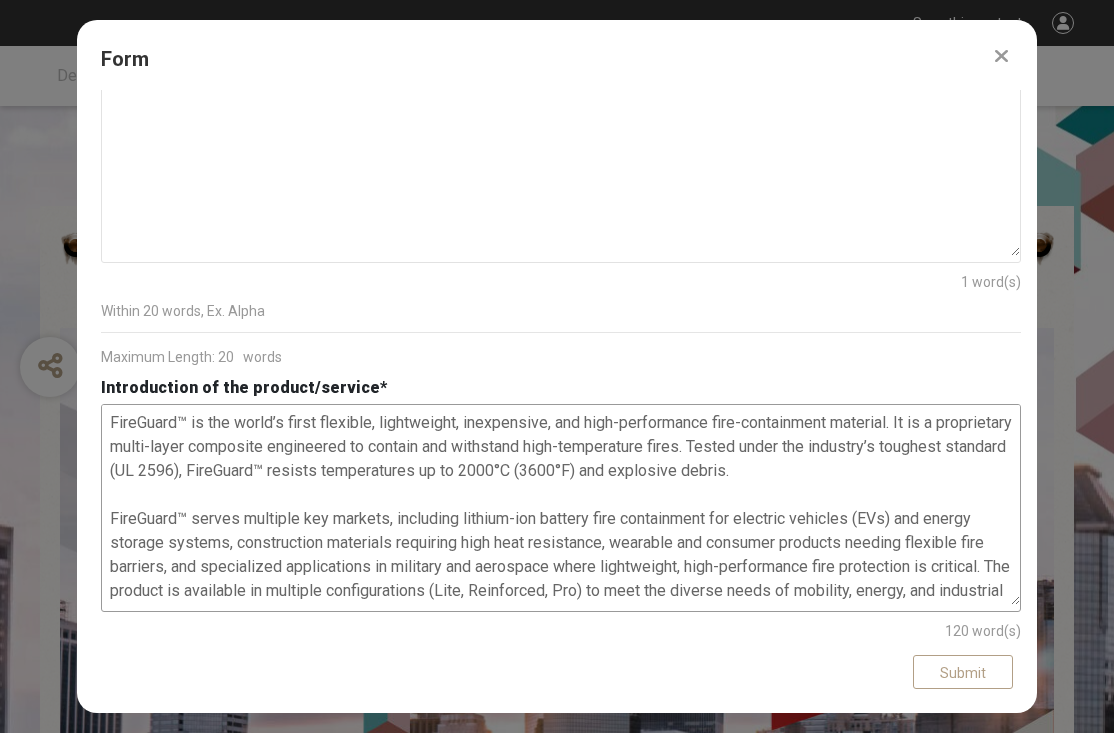 scroll, scrollTop: 28, scrollLeft: 0, axis: vertical 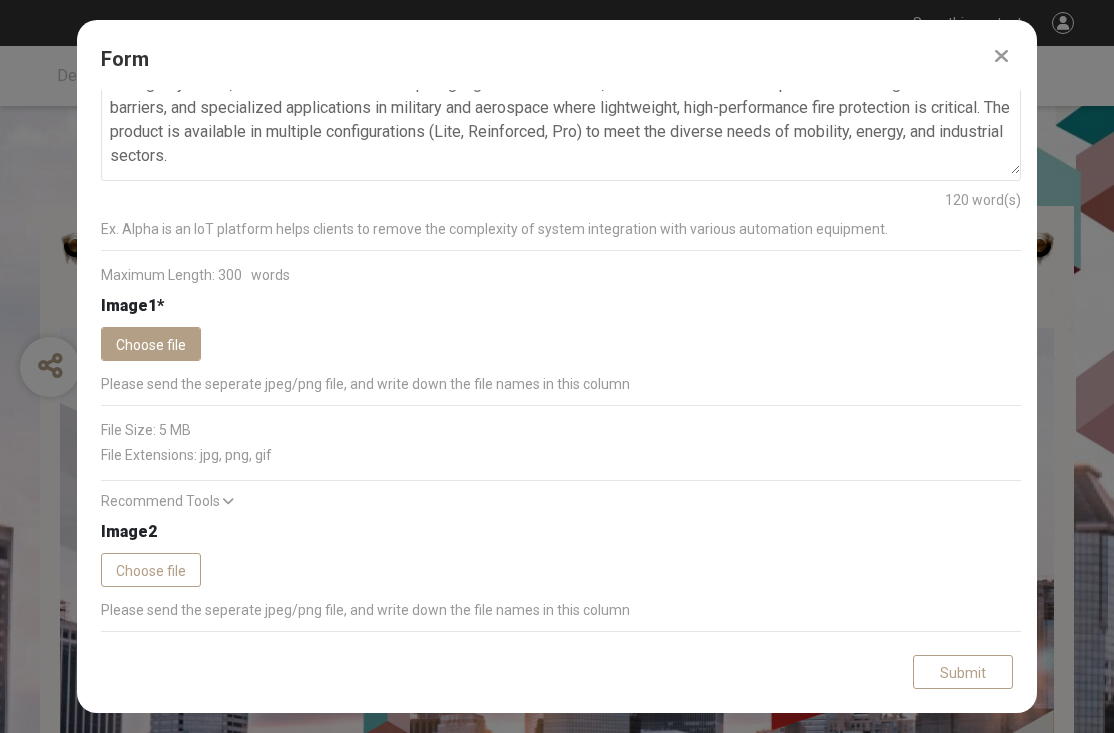 type on "FireGuard™ is the world’s first flexible, lightweight, inexpensive, and high-performance fire-containment material. It is a proprietary multi-layer composite engineered to contain and withstand high-temperature fires. Tested under the industry’s toughest standard (UL 2596), FireGuard™ resists temperatures up to 2000°C (3600°F) and explosive debris.
FireGuard™ serves multiple key markets, including lithium-ion battery fire containment for electric vehicles (EVs) and energy storage systems, construction materials requiring high heat resistance, wearable and consumer products needing flexible fire barriers, and specialized applications in military and aerospace where lightweight, high-performance fire protection is critical. The product is available in multiple configurations (Lite, Reinforced, Pro) to meet the diverse needs of mobility, energy, and industrial sectors." 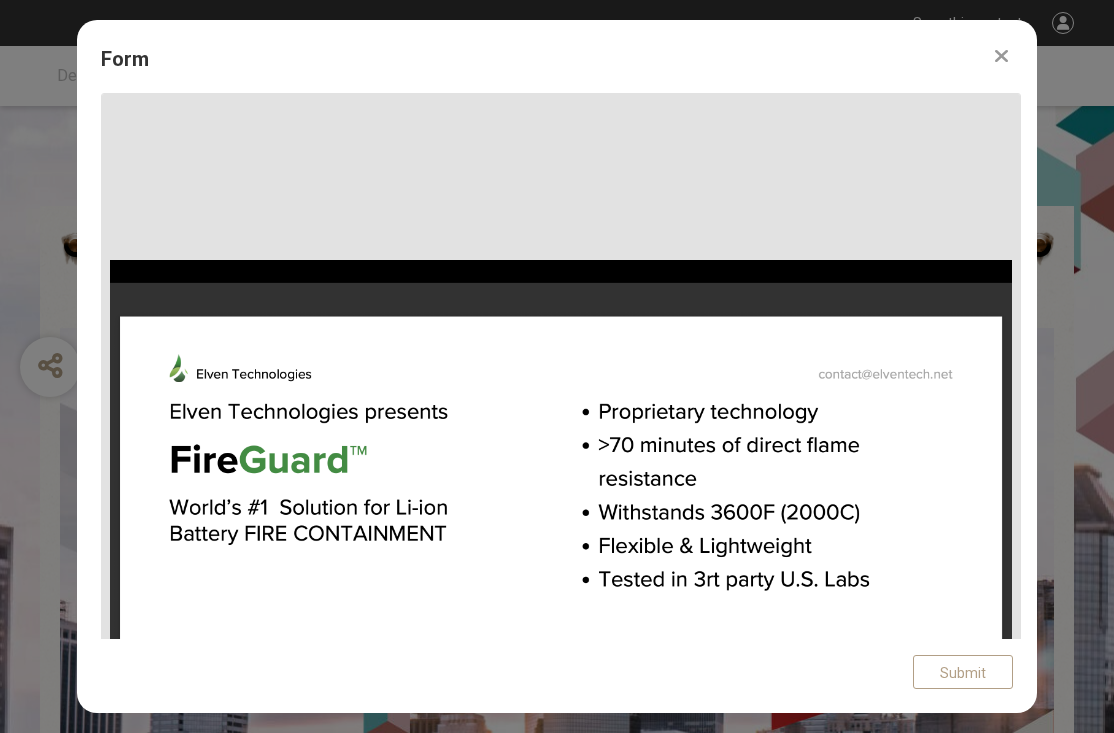 scroll, scrollTop: 2641, scrollLeft: 0, axis: vertical 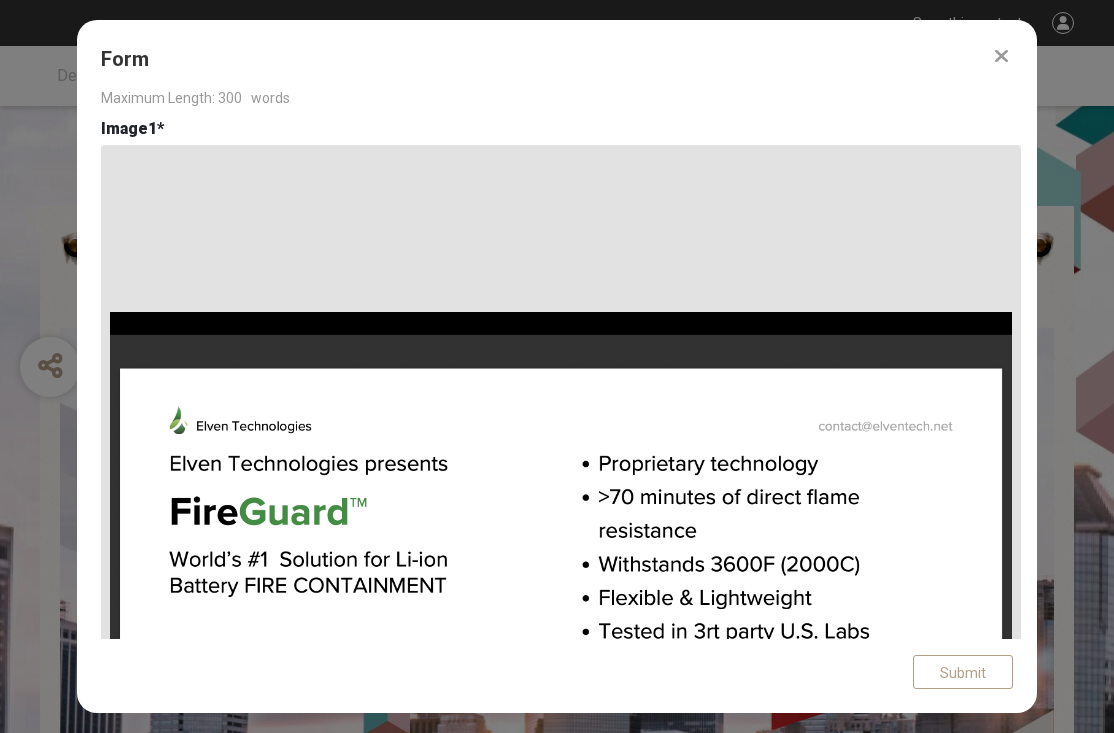 click on "Image1 *" at bounding box center (561, 129) 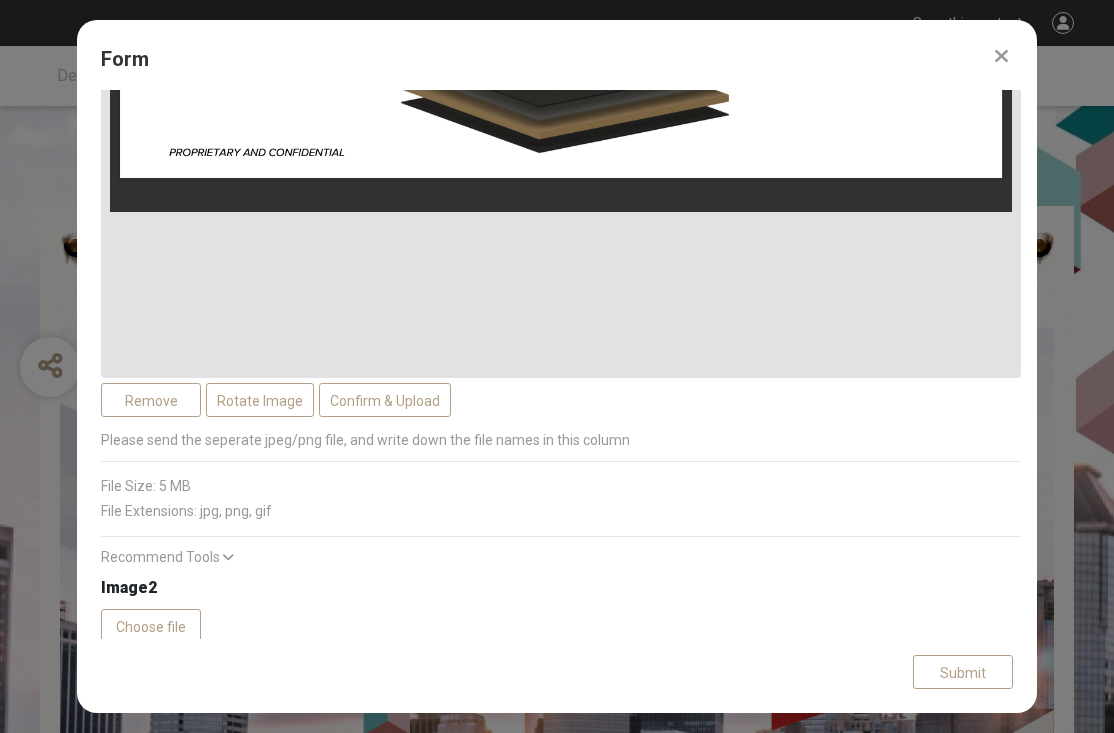 scroll, scrollTop: 3361, scrollLeft: 0, axis: vertical 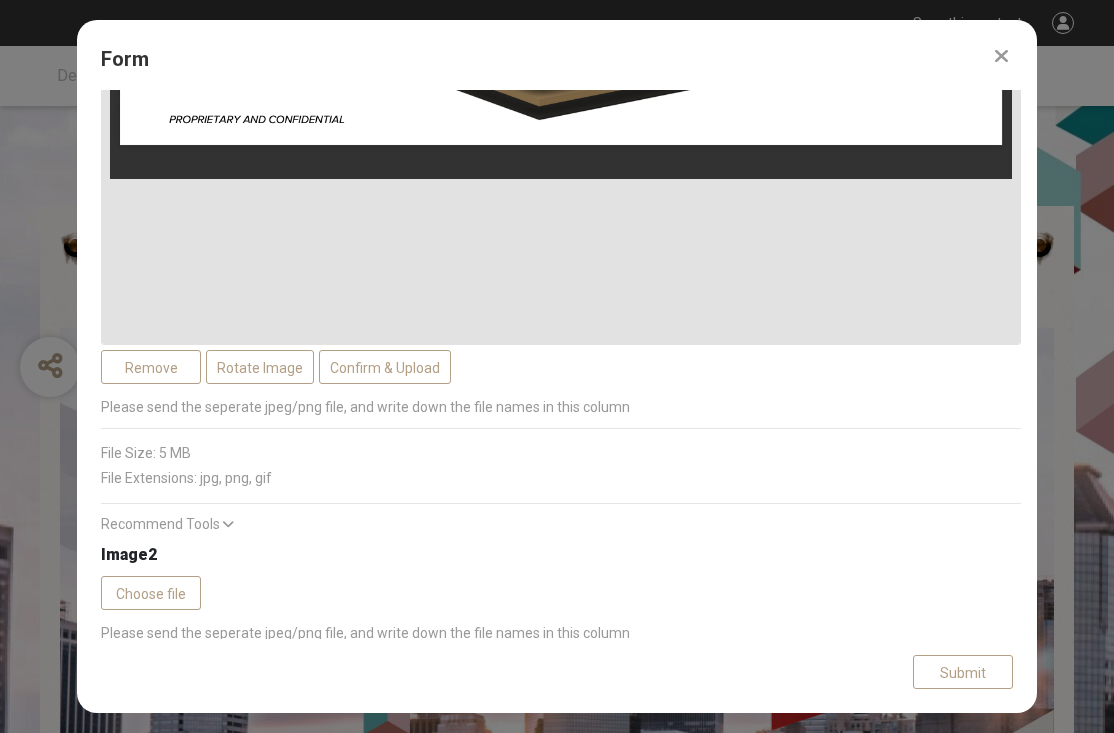 click on "Please send the seperate jpeg/png file, and write down the file names in this column" at bounding box center (561, 407) 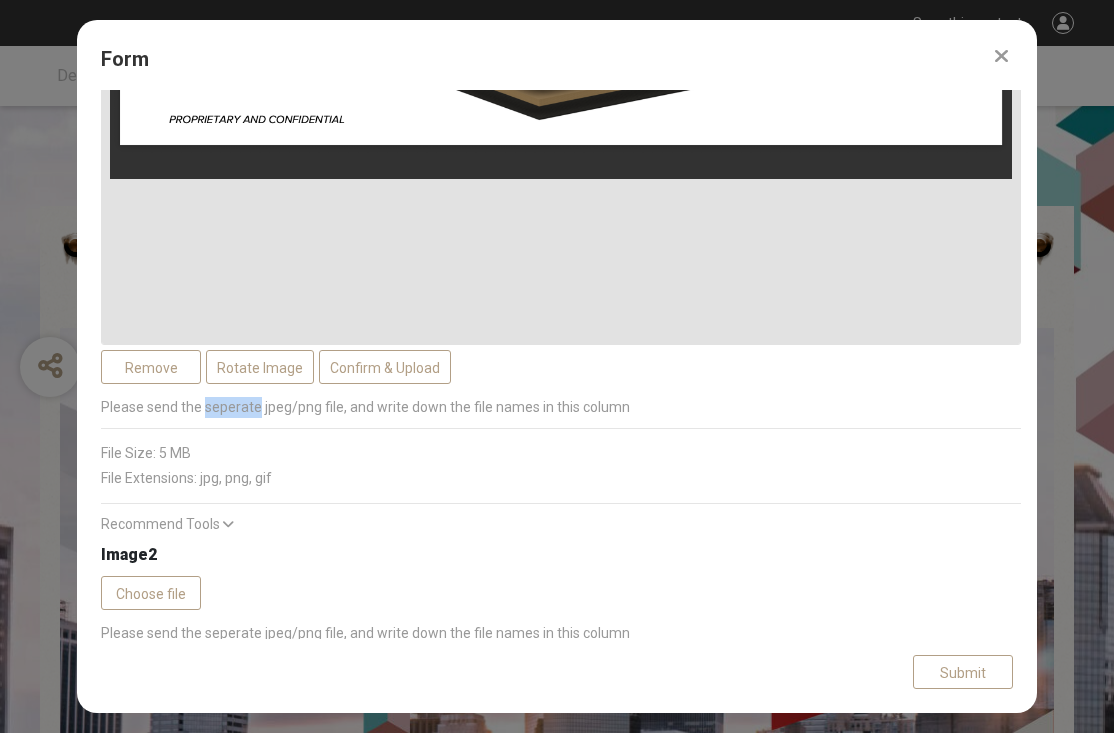 click on "Please send the seperate jpeg/png file, and write down the file names in this column" at bounding box center (561, 407) 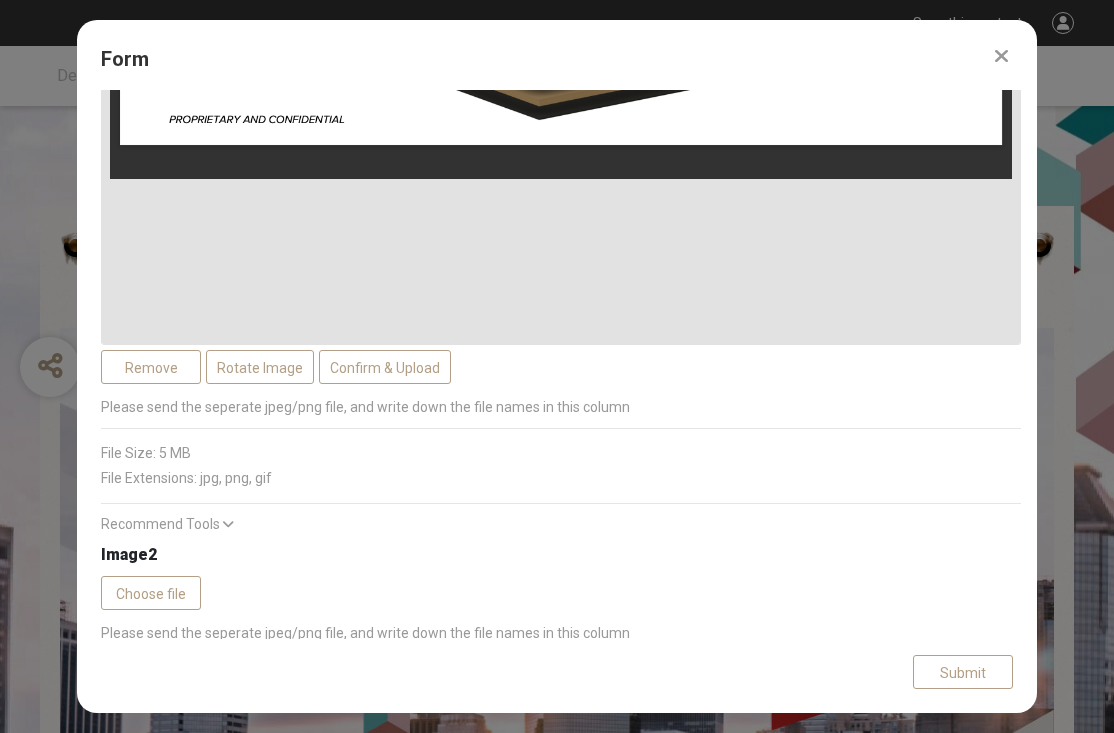 click on "Please send the seperate jpeg/png file, and write down the file names in this column" at bounding box center (561, 416) 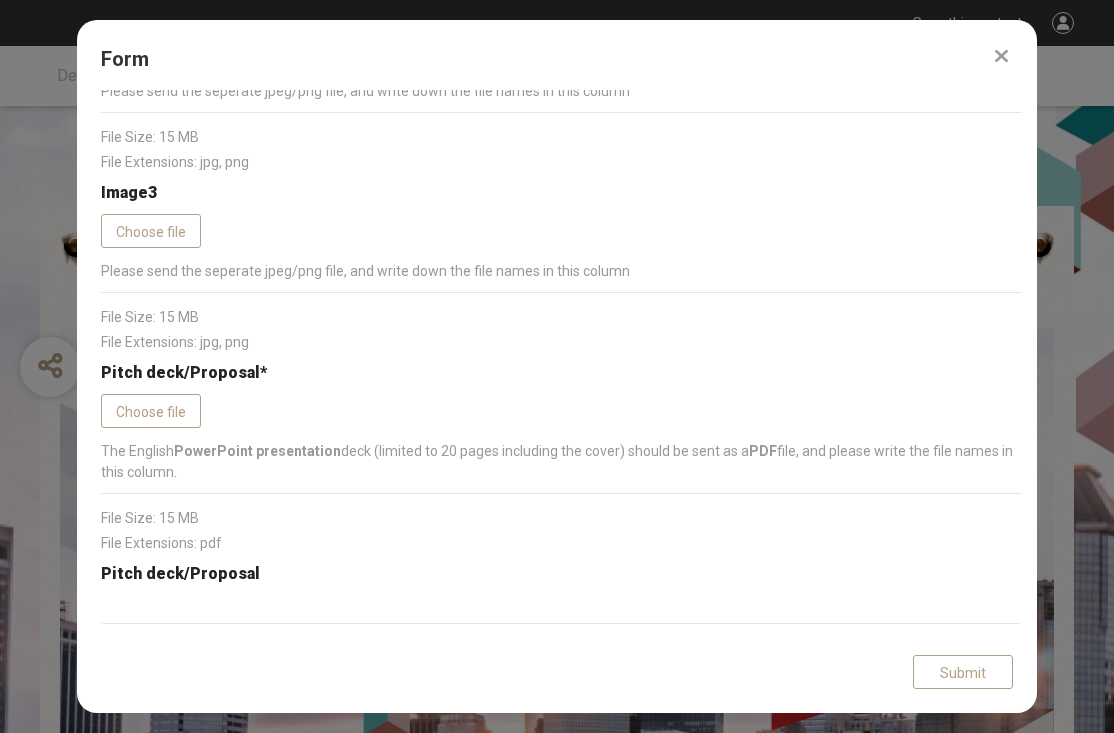 scroll, scrollTop: 3929, scrollLeft: 0, axis: vertical 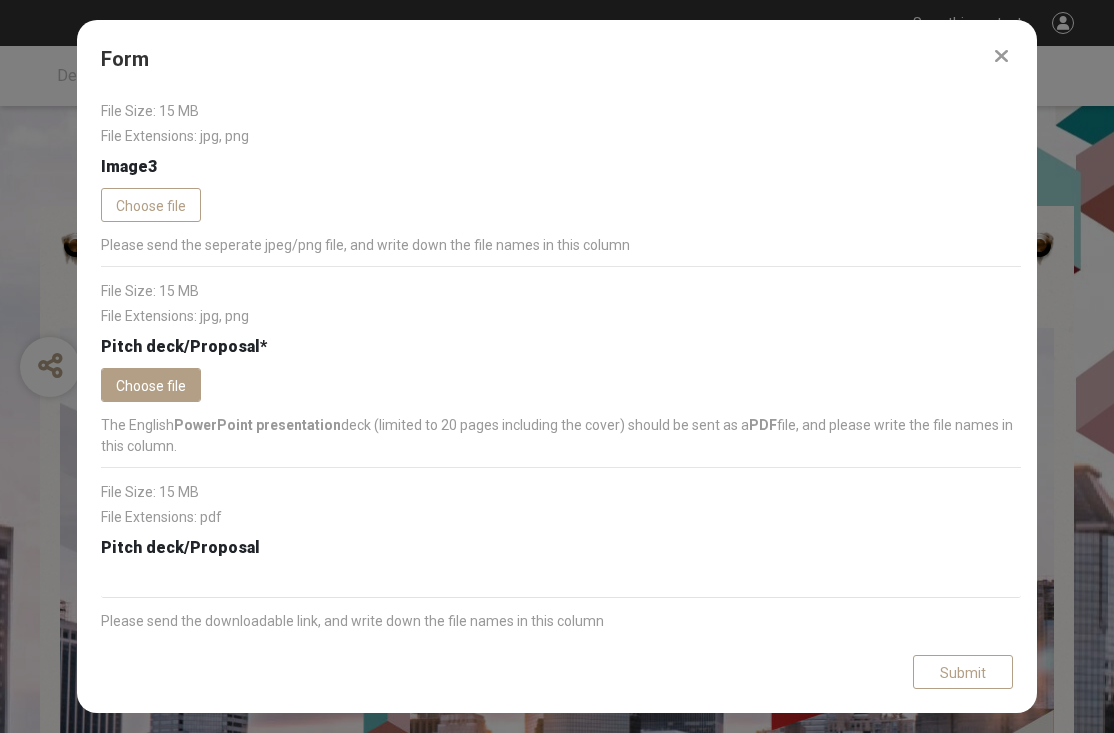 click on "Choose file" at bounding box center [151, 385] 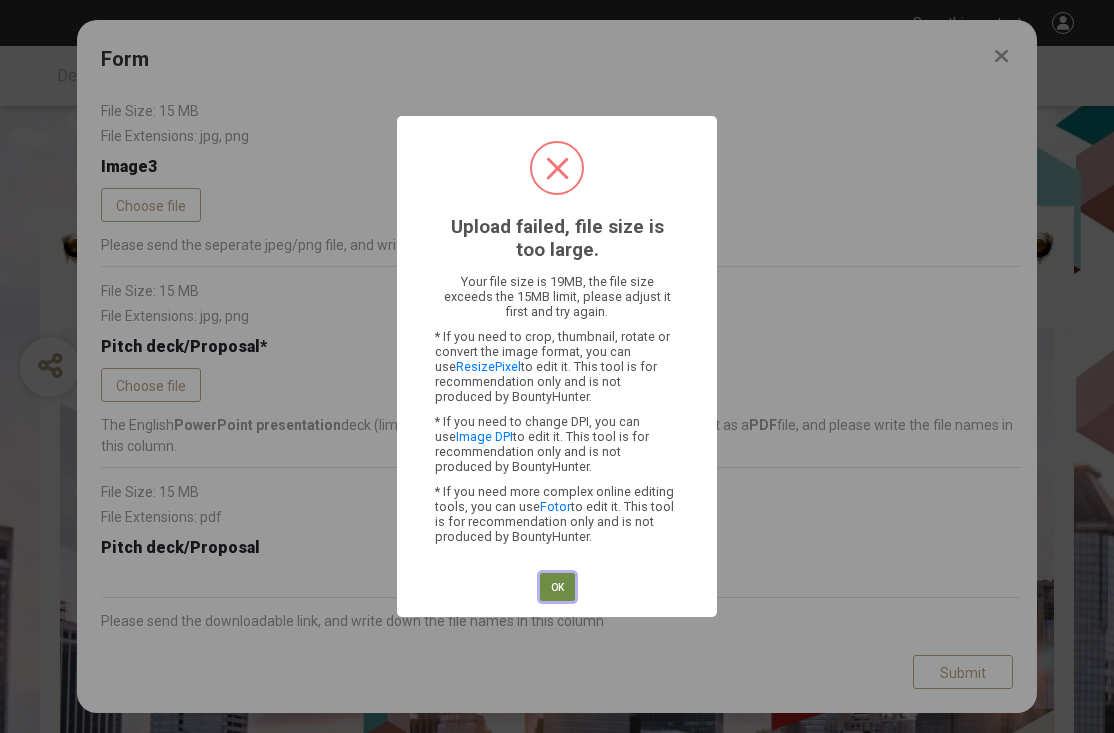 click on "OK" at bounding box center (557, 587) 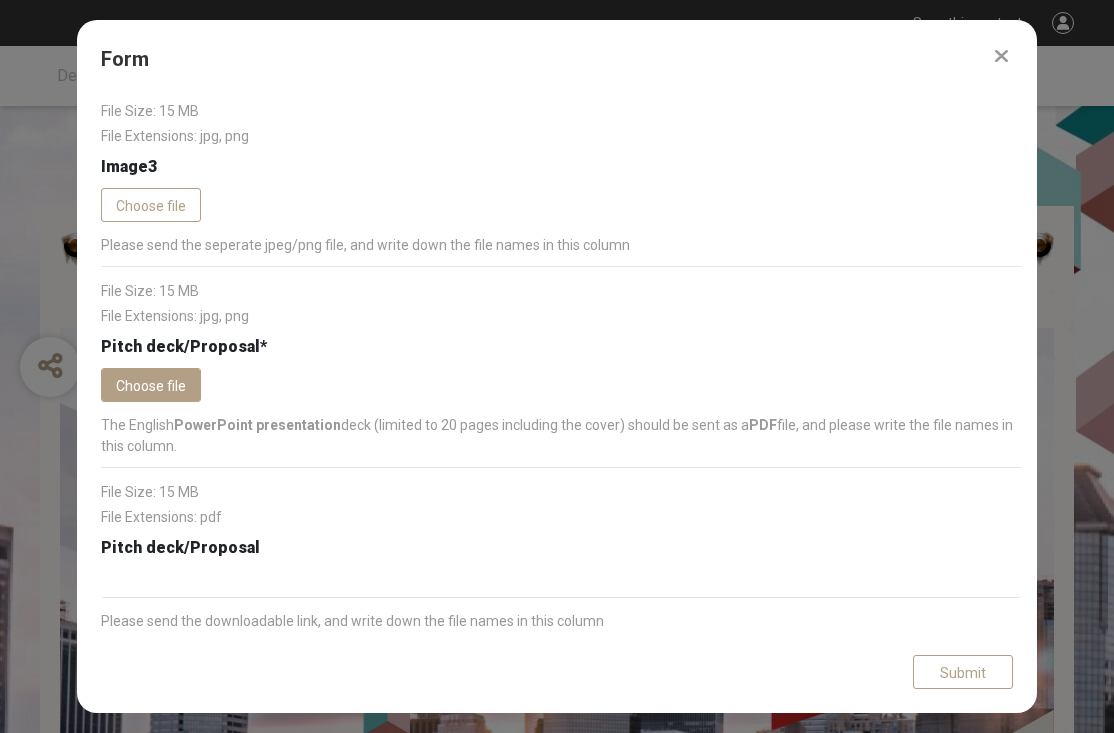 click on "Choose file" at bounding box center (151, 385) 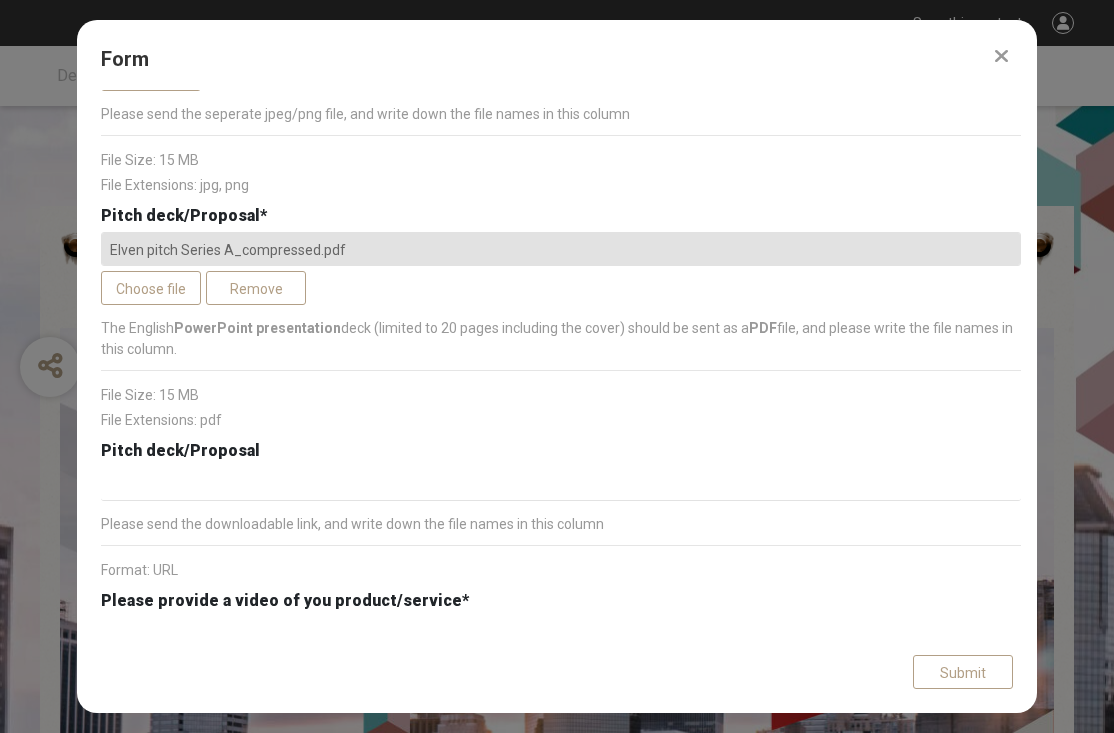scroll, scrollTop: 4061, scrollLeft: 0, axis: vertical 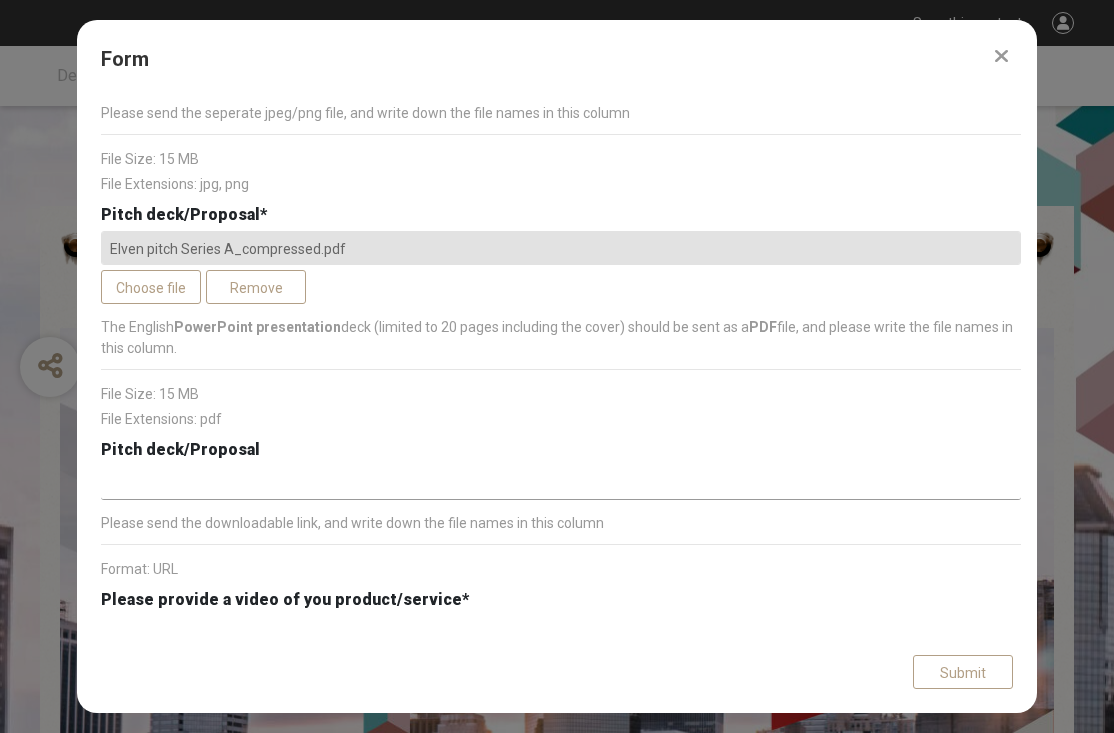 click at bounding box center (561, 483) 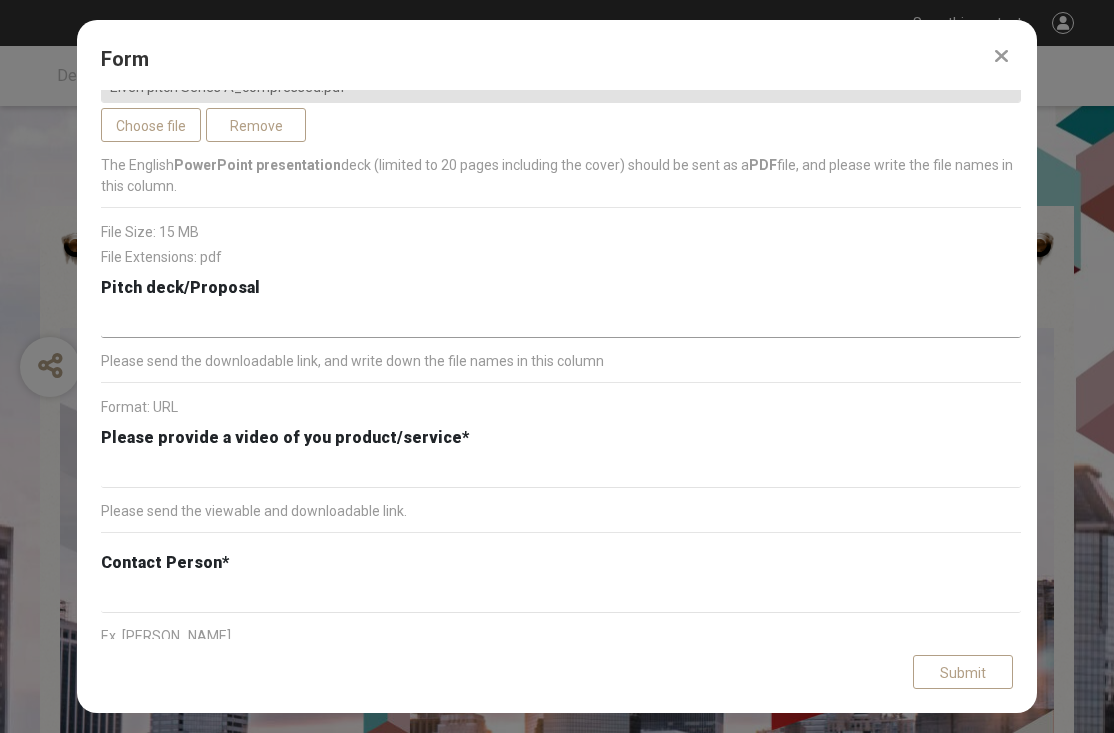 scroll, scrollTop: 4224, scrollLeft: 0, axis: vertical 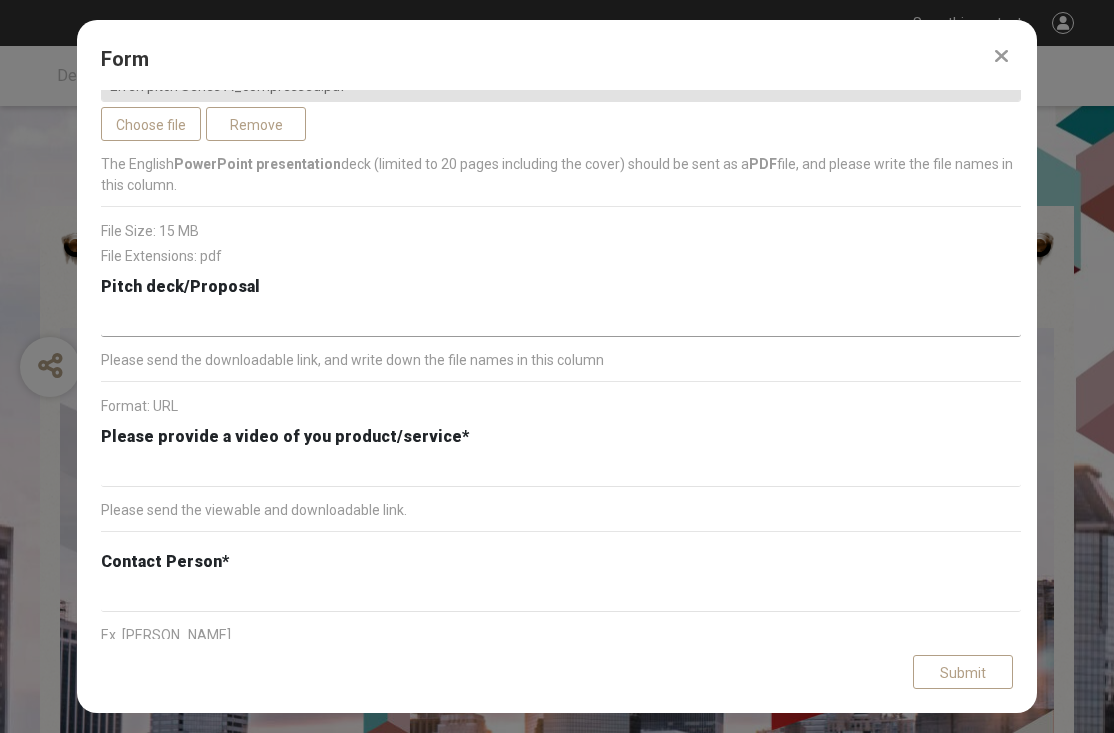 paste on "[URL][DOMAIN_NAME]" 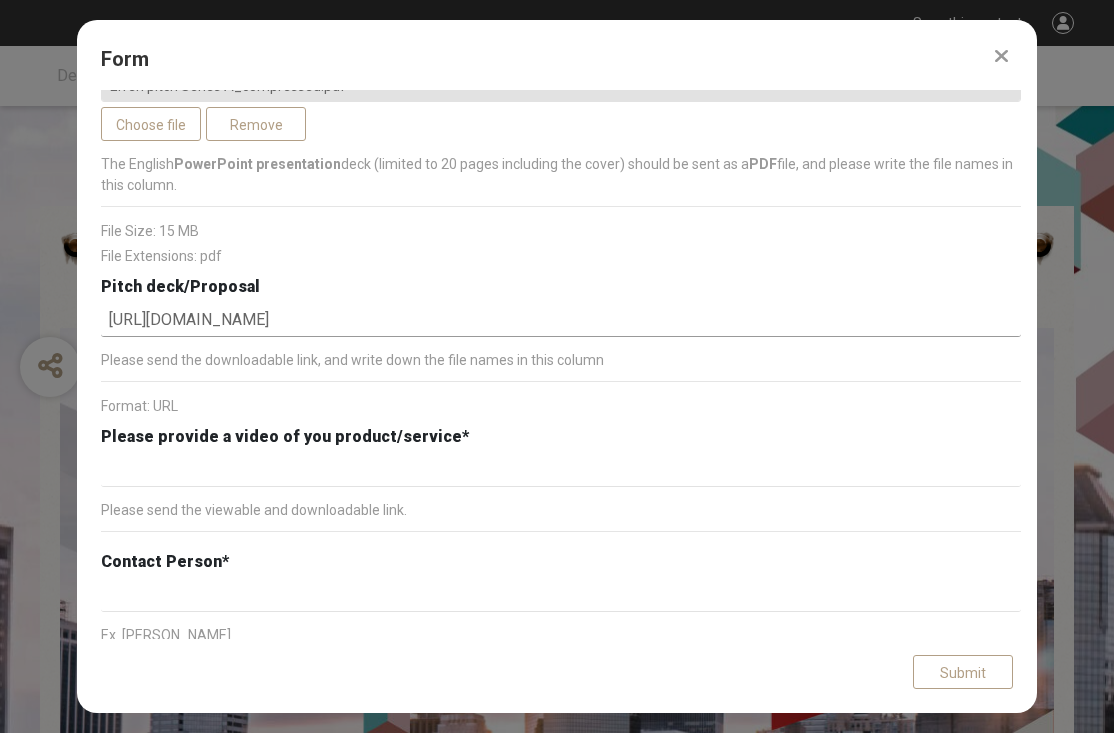 type on "[URL][DOMAIN_NAME]" 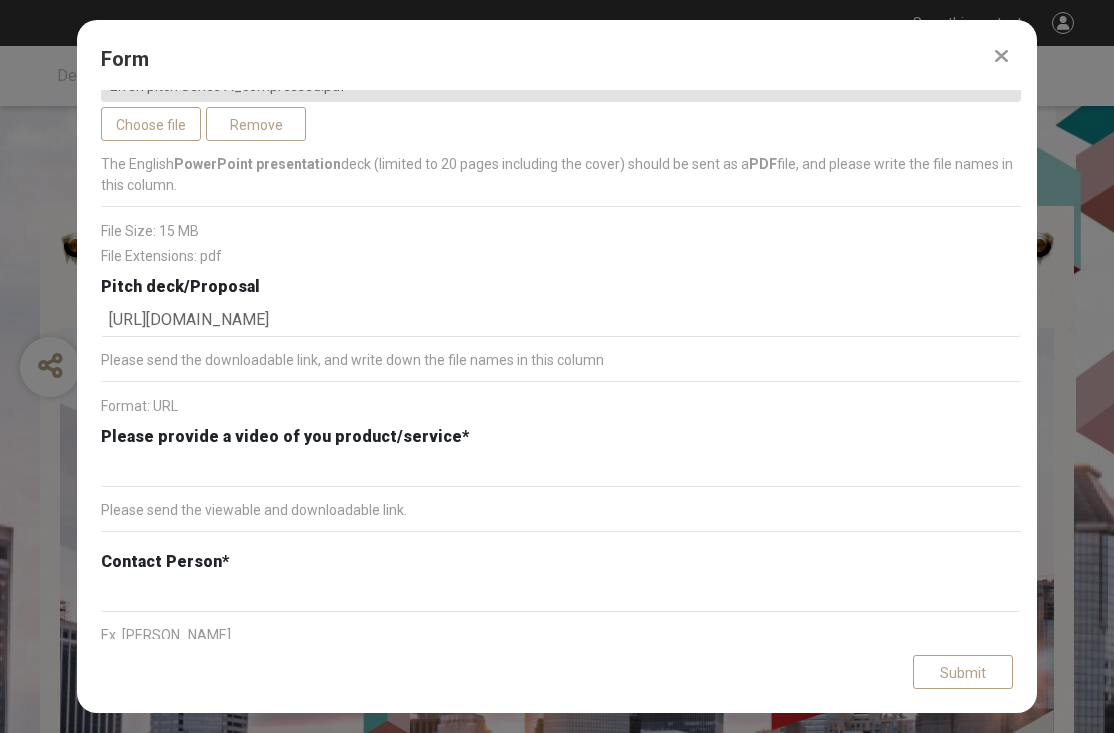 click on "Format: URL" at bounding box center (561, 406) 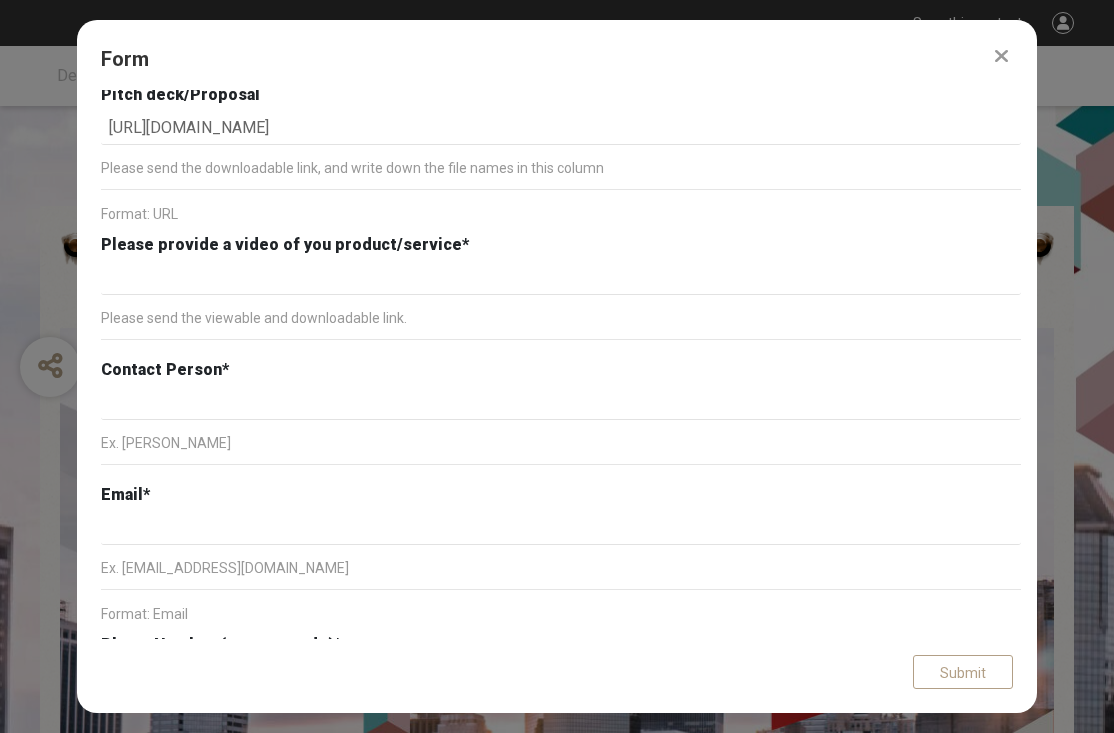 scroll, scrollTop: 4421, scrollLeft: 0, axis: vertical 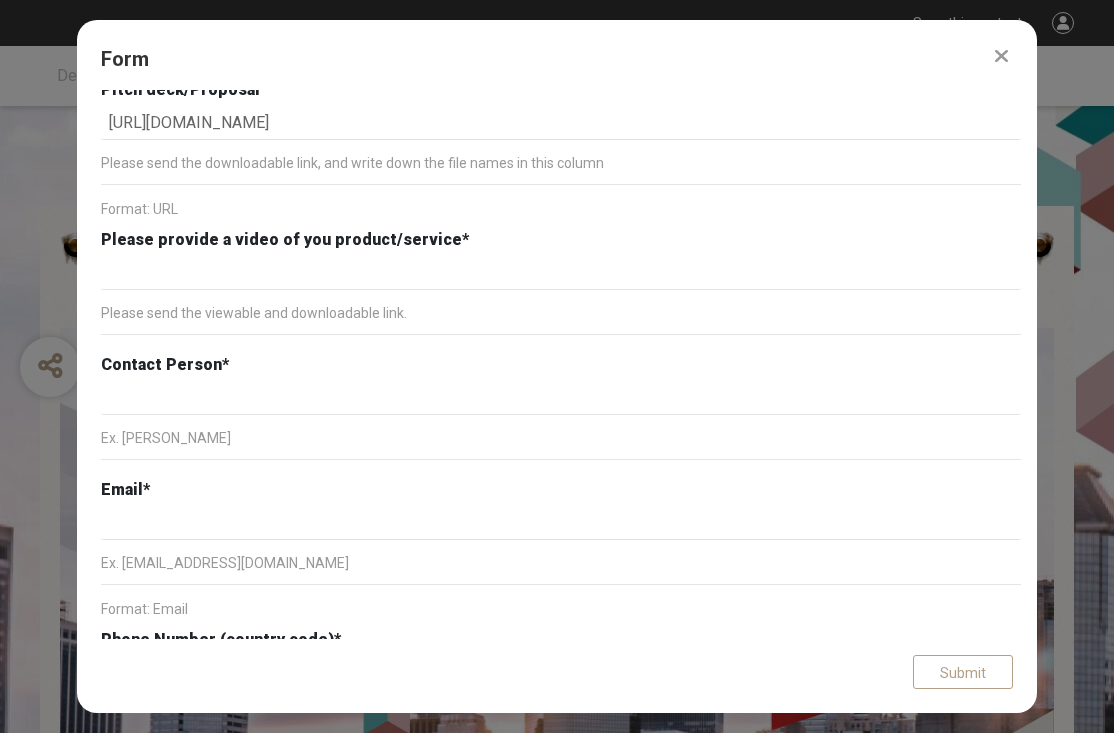 click on "Please send the viewable and downloadable link." at bounding box center (561, 313) 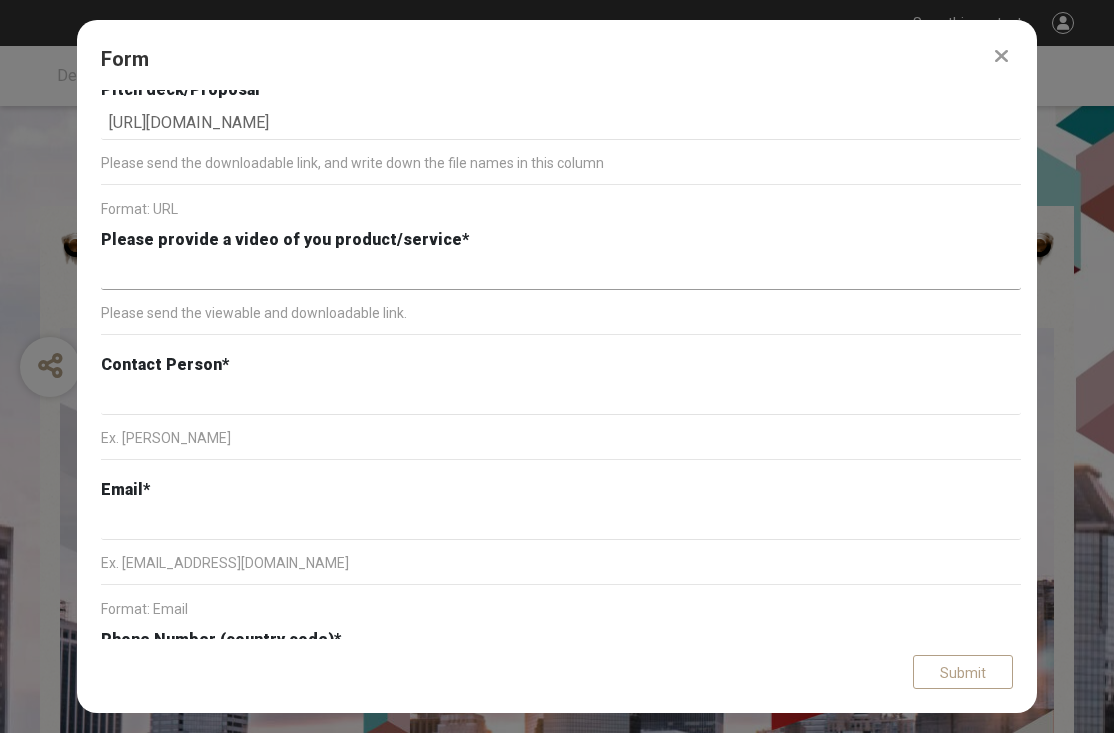 click at bounding box center [561, 273] 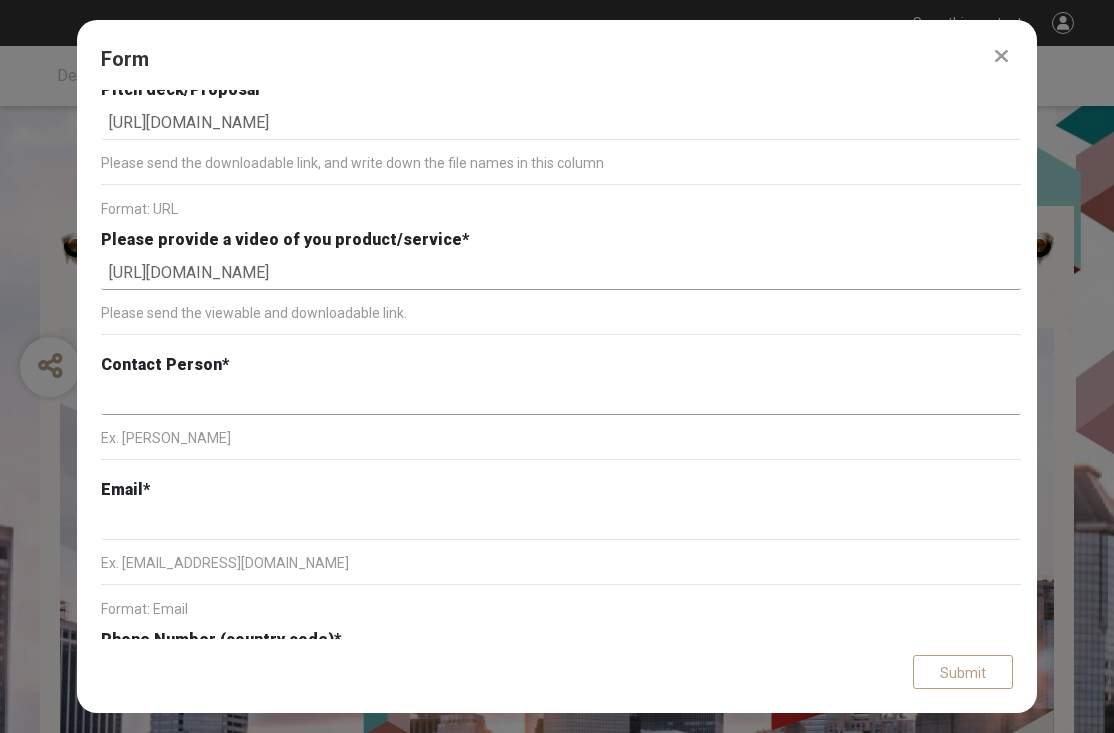 type on "[URL][DOMAIN_NAME]" 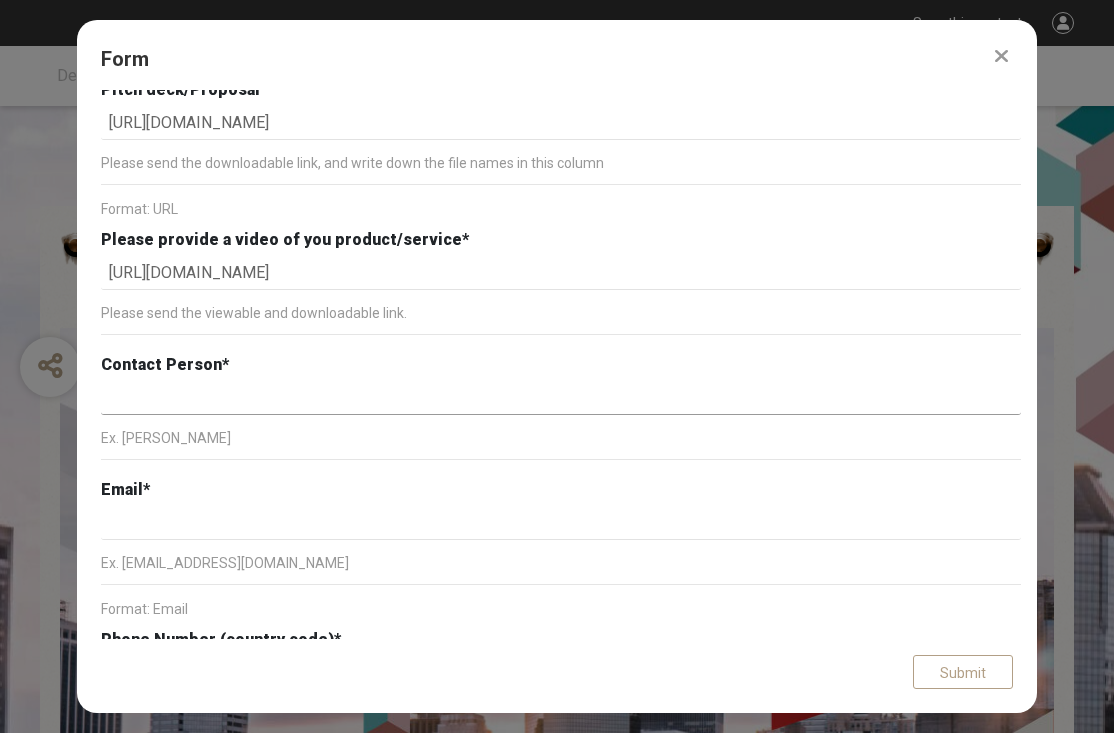 click at bounding box center (561, 398) 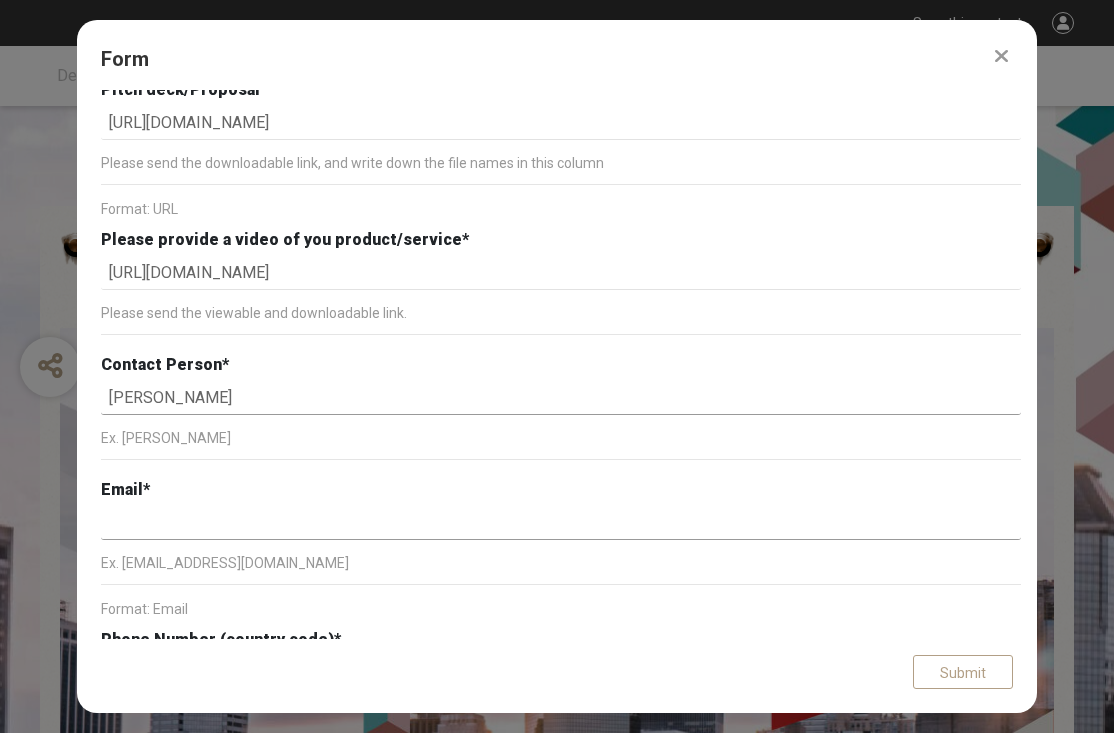 type on "[PERSON_NAME]" 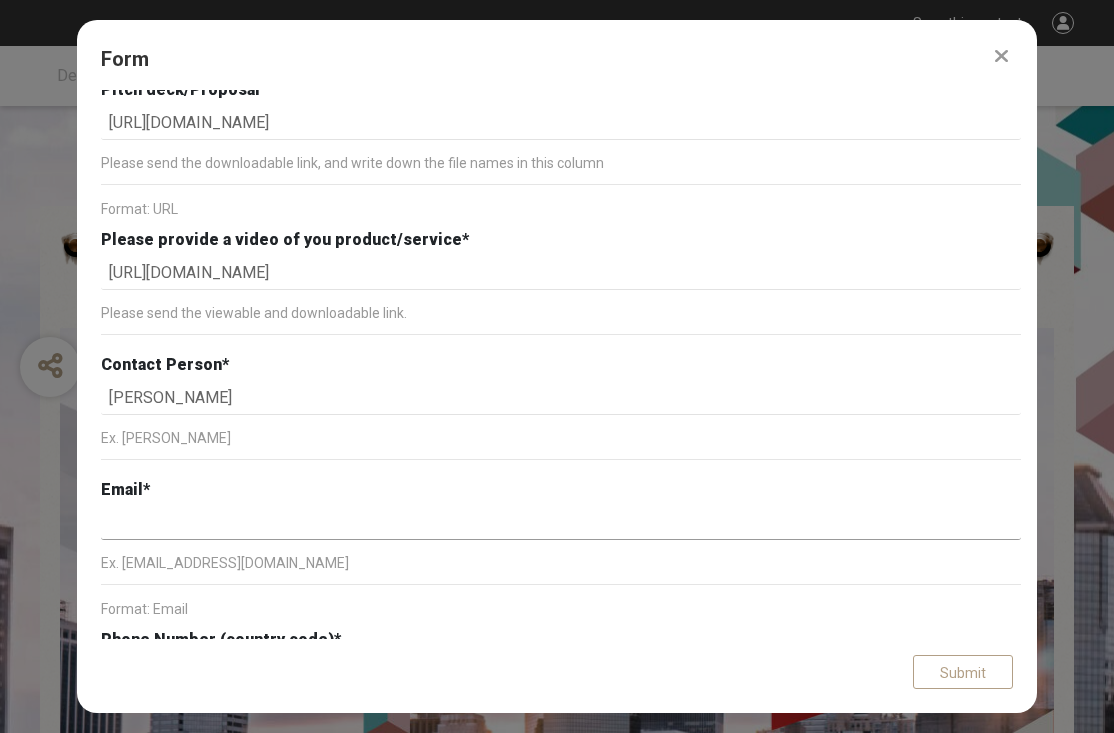 click at bounding box center (561, 523) 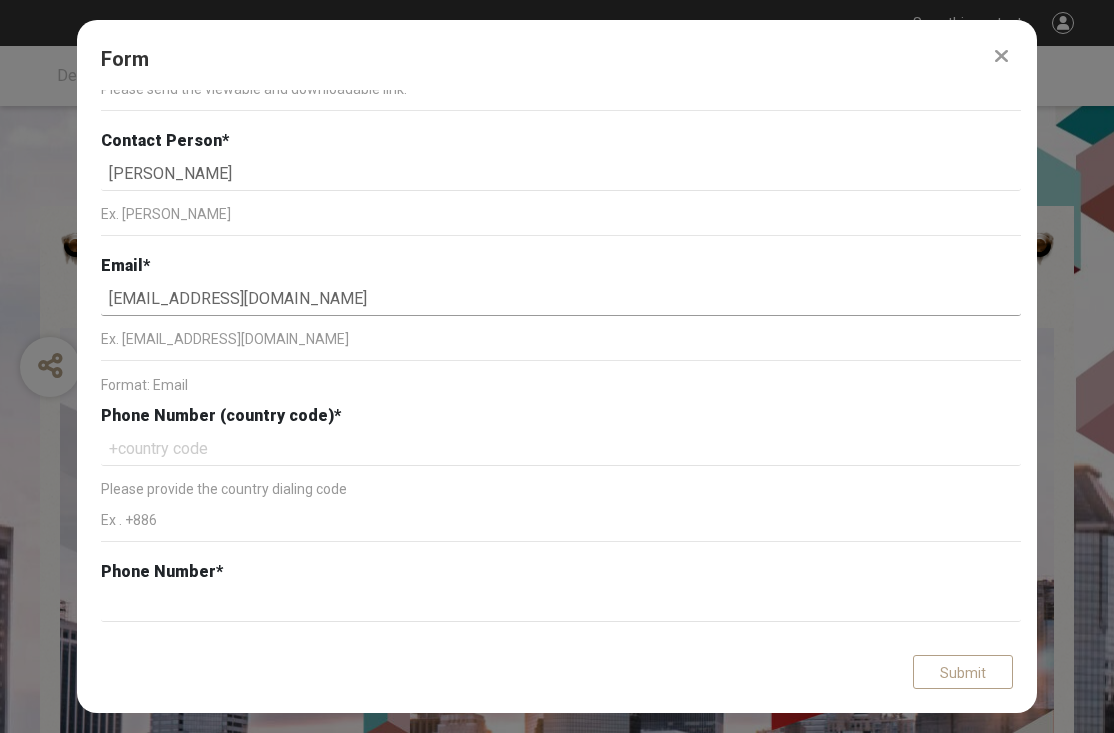 scroll, scrollTop: 4659, scrollLeft: 0, axis: vertical 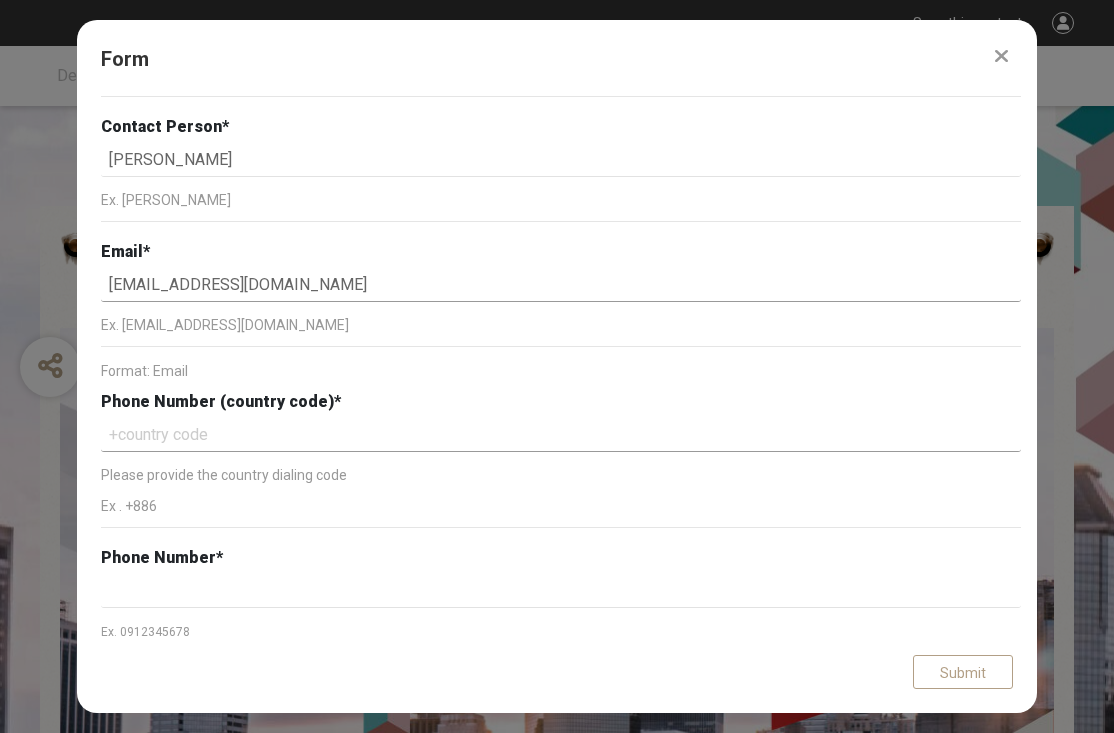 type on "[EMAIL_ADDRESS][DOMAIN_NAME]" 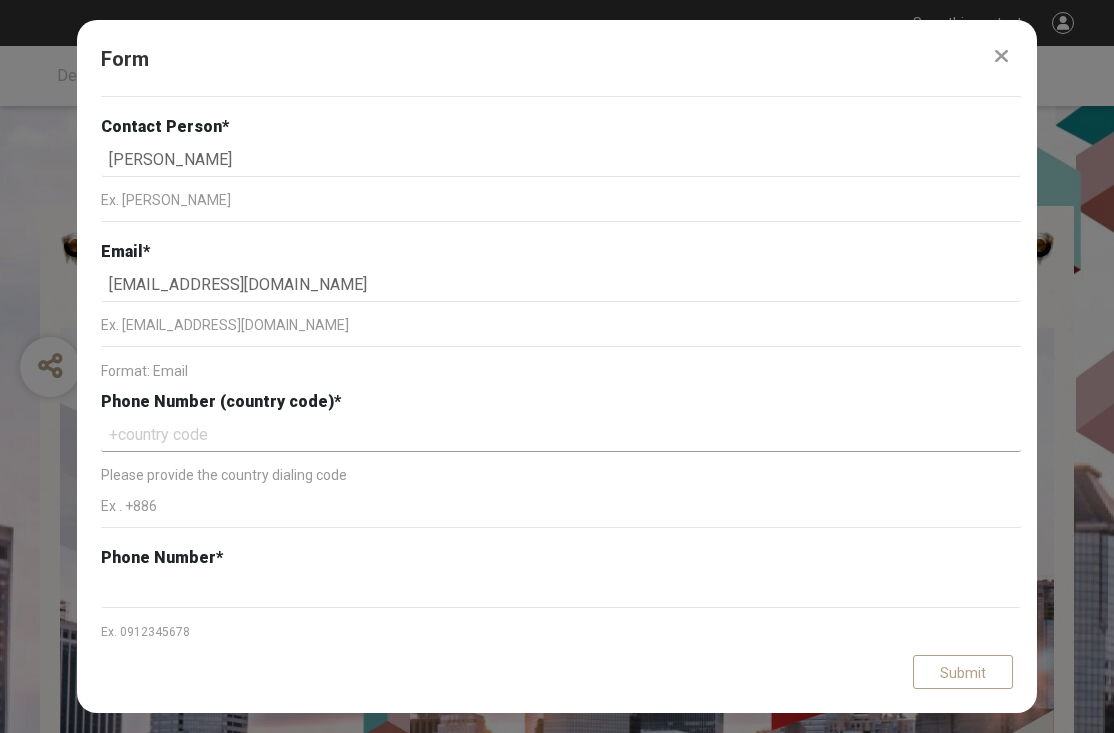 click at bounding box center [561, 435] 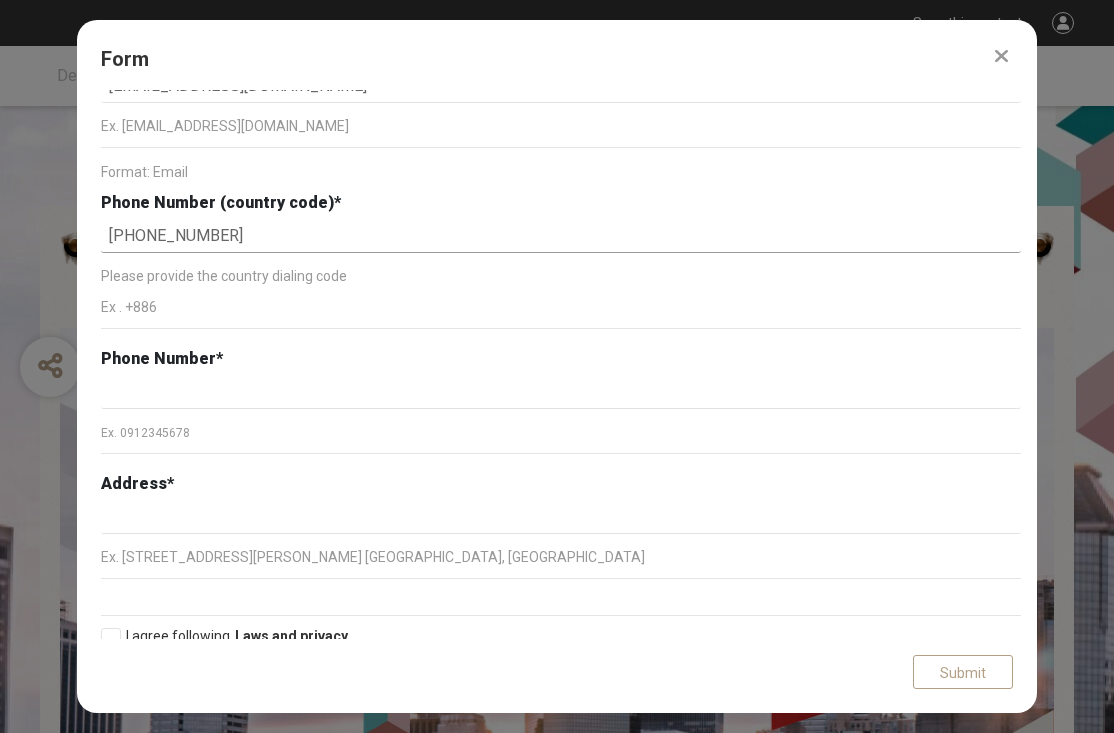 scroll, scrollTop: 4863, scrollLeft: 0, axis: vertical 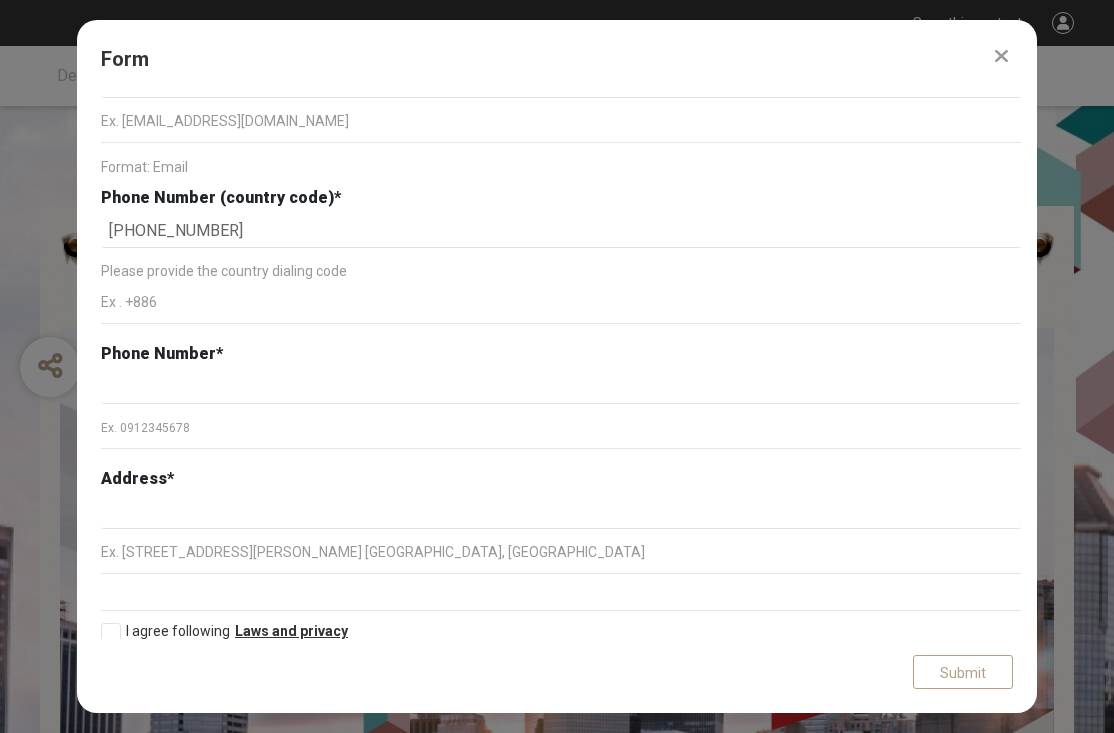 click on "Ex . +886" at bounding box center (561, 302) 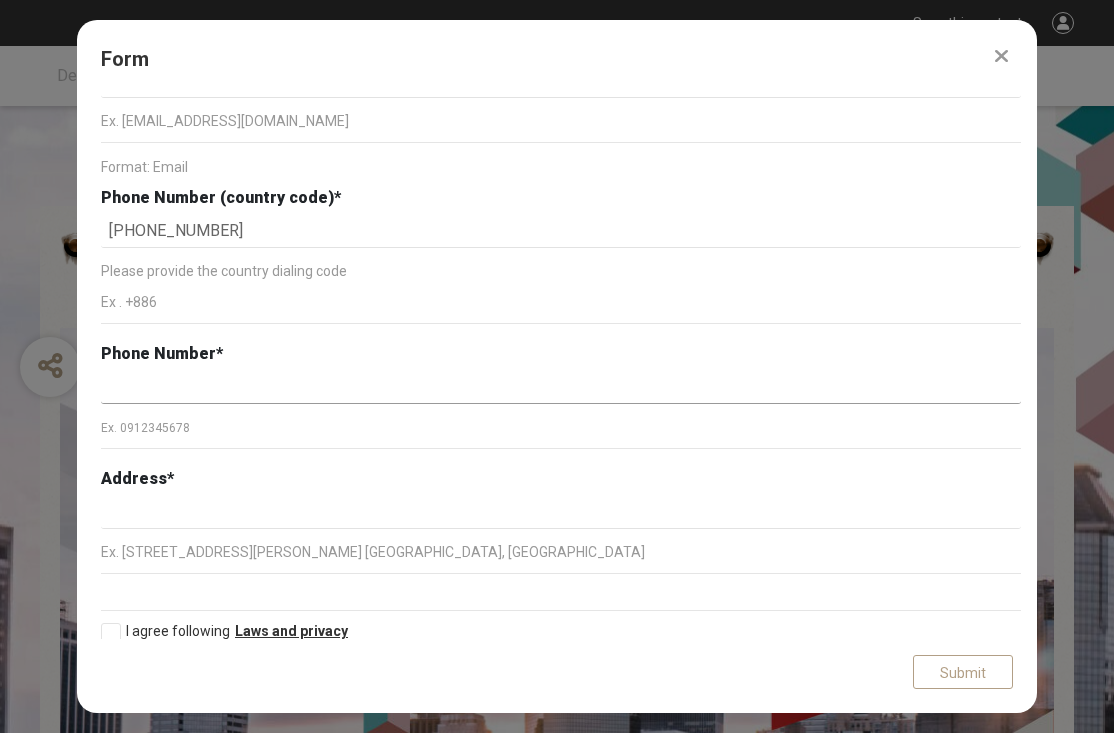 click at bounding box center [561, 387] 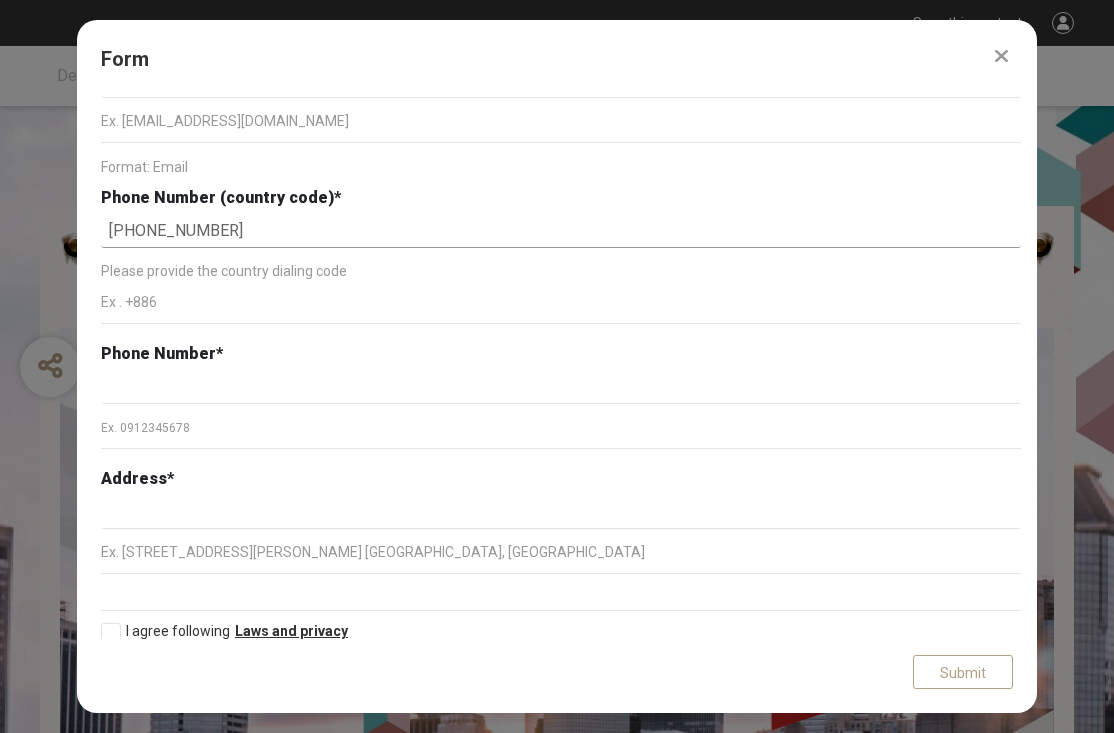 drag, startPoint x: 239, startPoint y: 229, endPoint x: 131, endPoint y: 227, distance: 108.01852 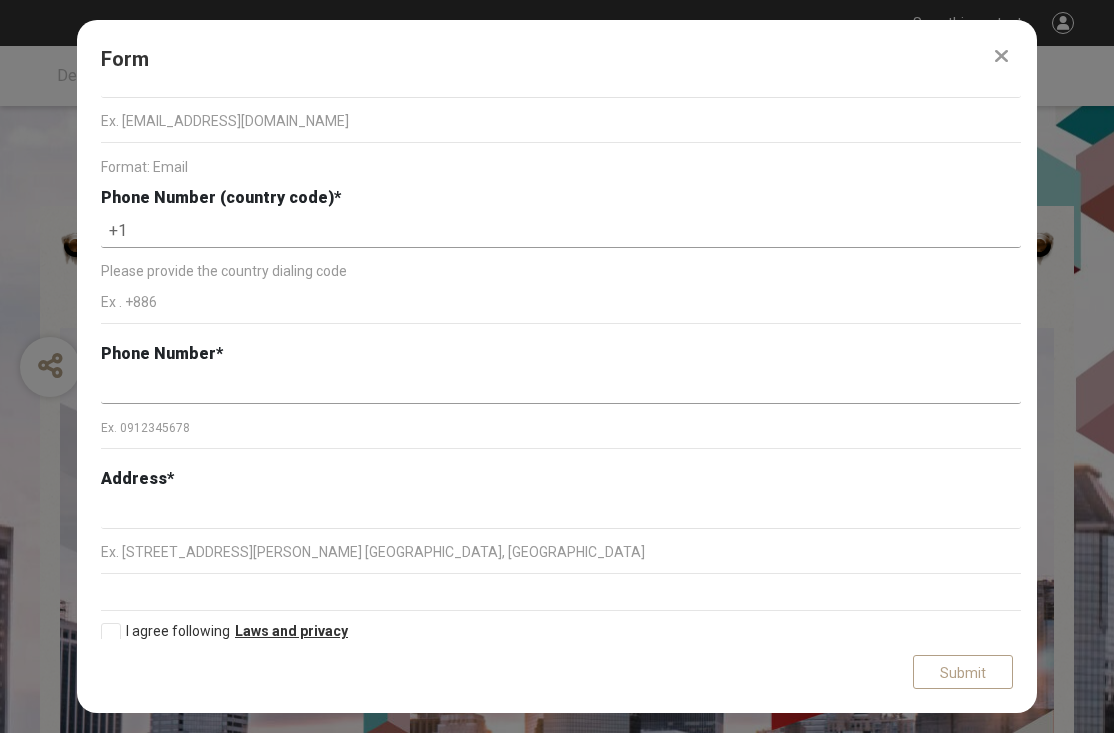 type on "+1" 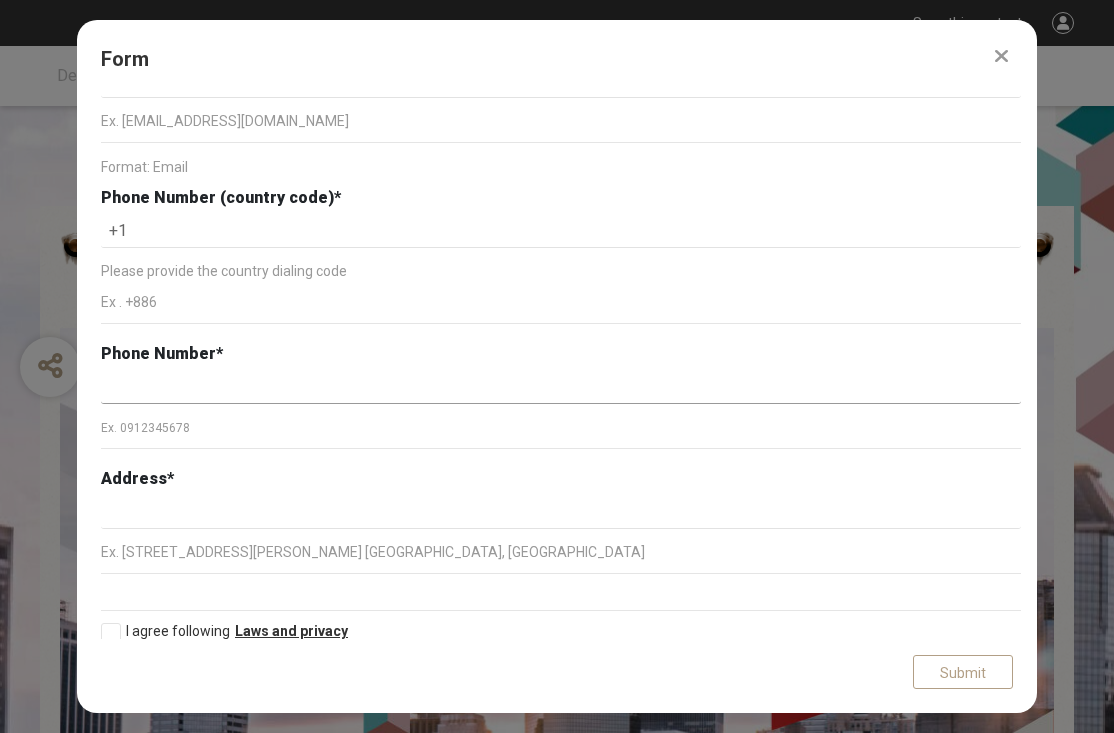 click at bounding box center (561, 387) 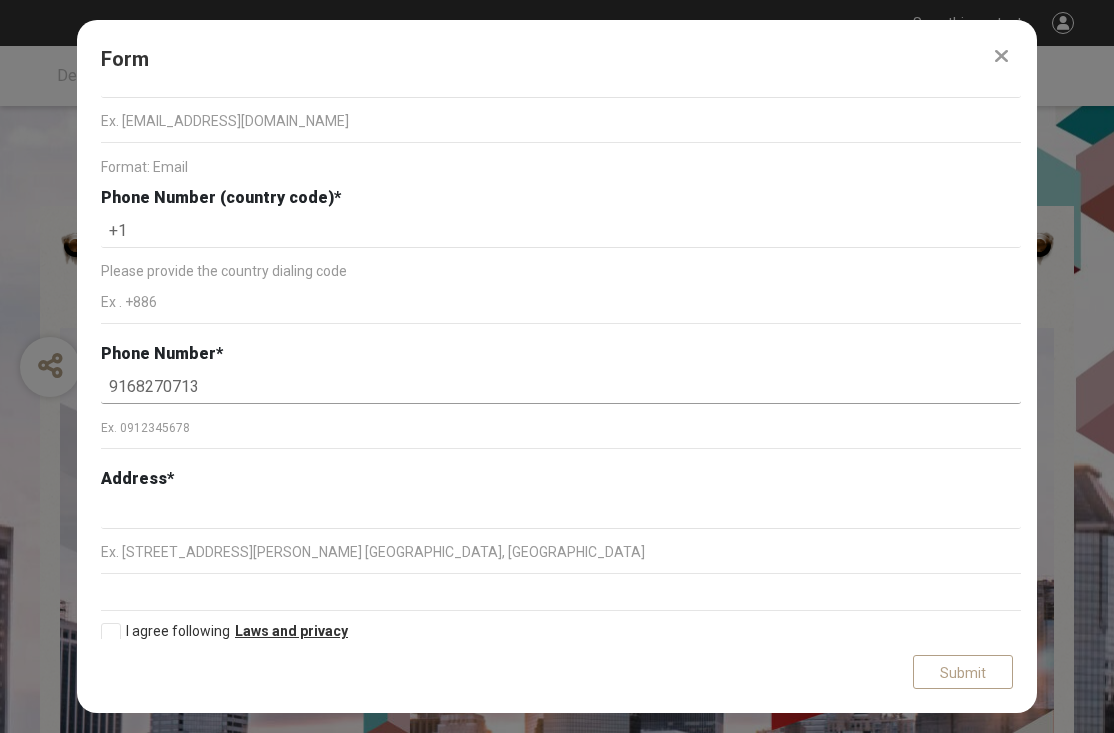 scroll, scrollTop: 4877, scrollLeft: 0, axis: vertical 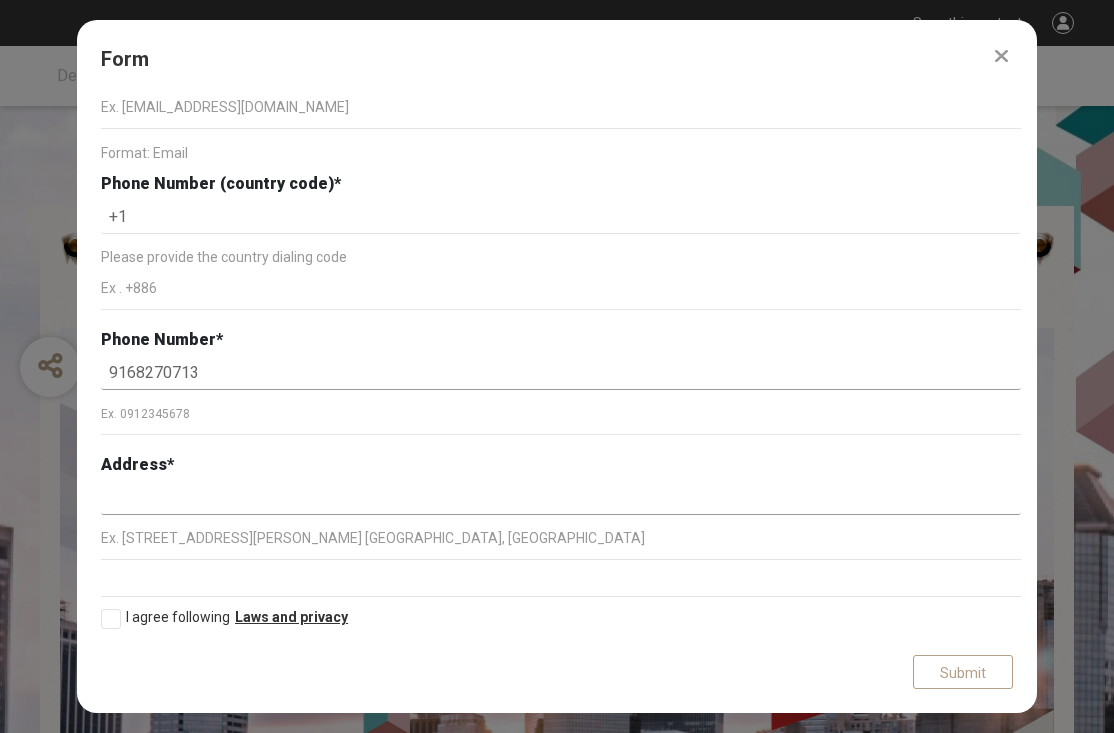 type on "9168270713" 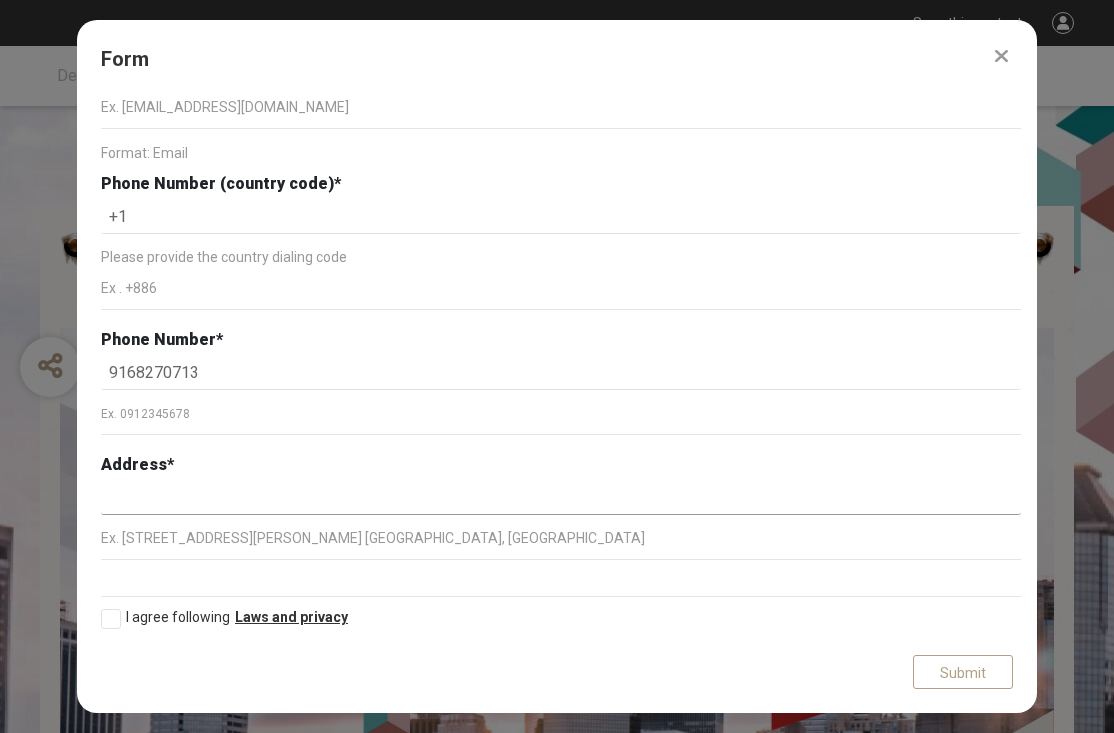 click at bounding box center [561, 498] 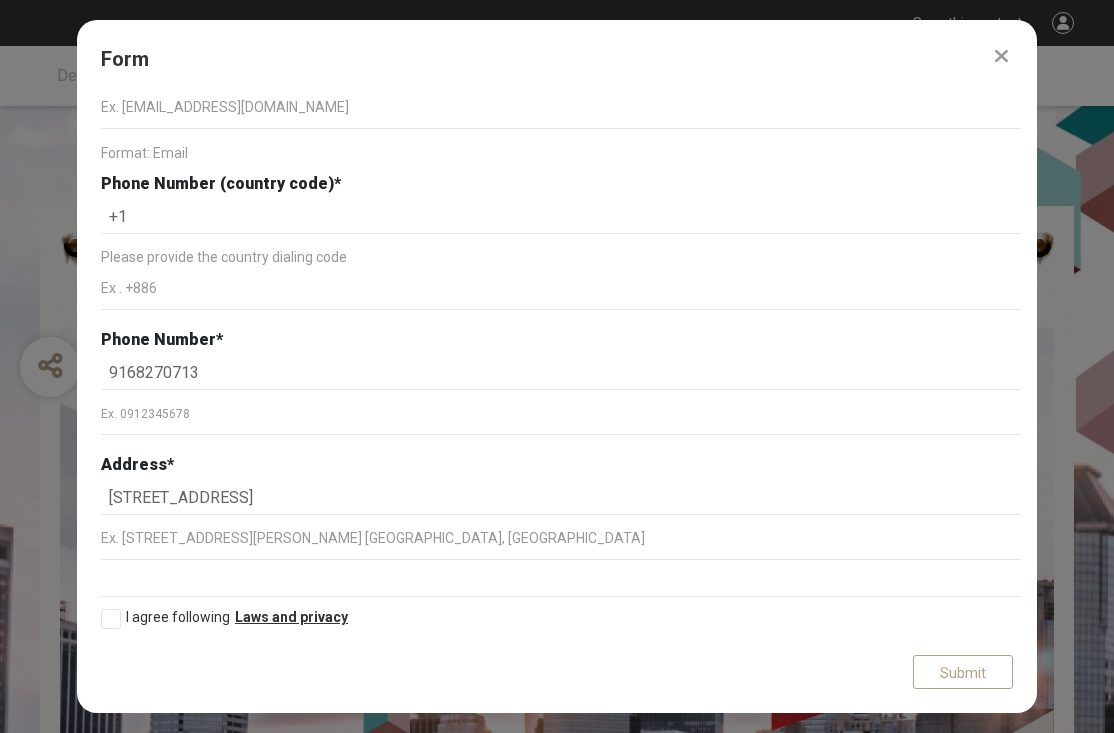click on "The organizer limits the number of submissions to 1. Each work will require completion of a separate form (1 works = 1 completed forms). If you have a BountyHunter account and have previously filled in the relevant information, the system will automatically bring it in. It is recommended that you login/register for a BountyHunter account to complete your submission,  Login . Name of the Team * Elven Technologies Ex. ITRI Logistcs Team Description * [PERSON_NAME], CEO, has 3 successful exits and 15+ years in executive roles. CTO Vamekh Kherkheulidze combines 7 years in medicine with 6 in engineering and entrepreneurship. Chief Scientist [PERSON_NAME] has 5+ years in bio and material science. Lead Engineer [PERSON_NAME] brings 15+ years in electrical and mechanical engineering. [PERSON_NAME] leads design and manufacturing with 15+ years’ experience. 425 character(s) Ex. We are an innovative Where is your team/company based? * [GEOGRAPHIC_DATA] Ex. Taiwan Logo(school/business) * Confirm Cancel *" at bounding box center (557, 364) 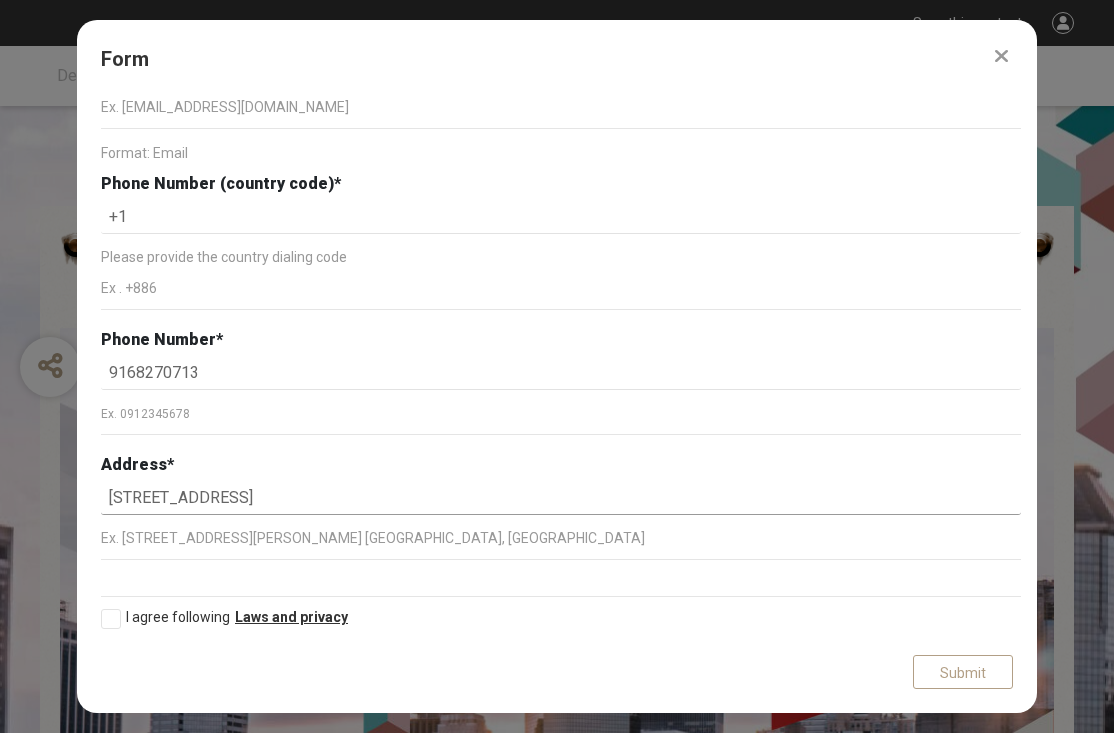 click on "[STREET_ADDRESS]" at bounding box center (561, 498) 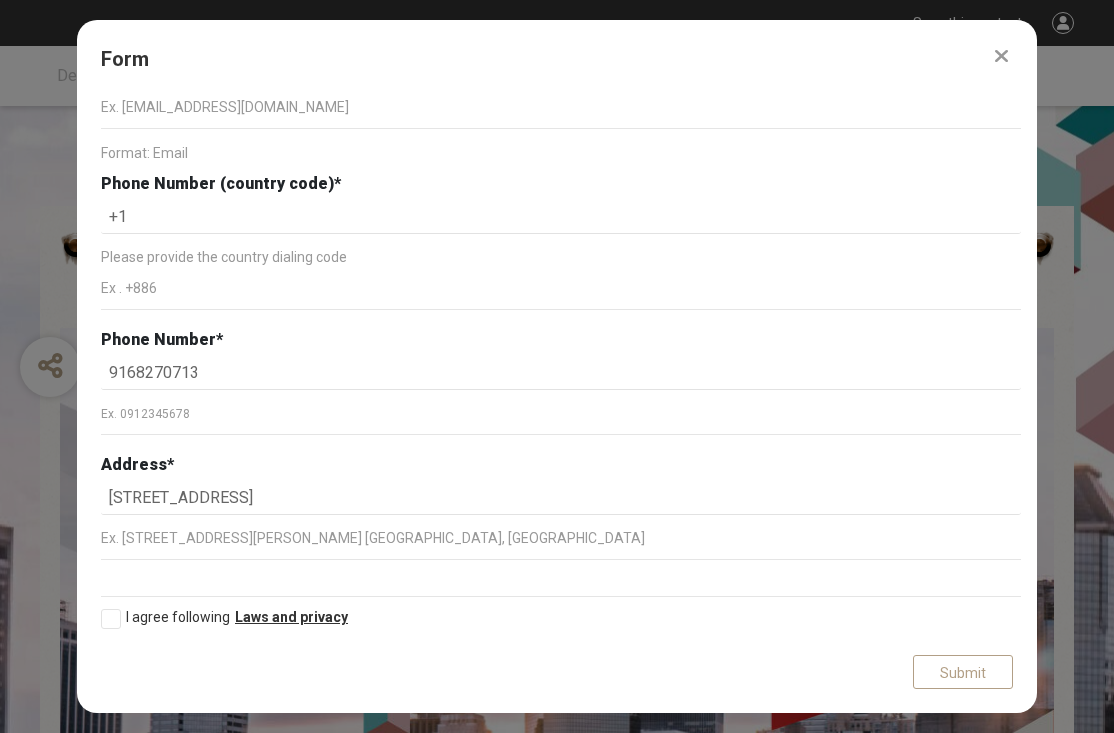 click at bounding box center (111, 619) 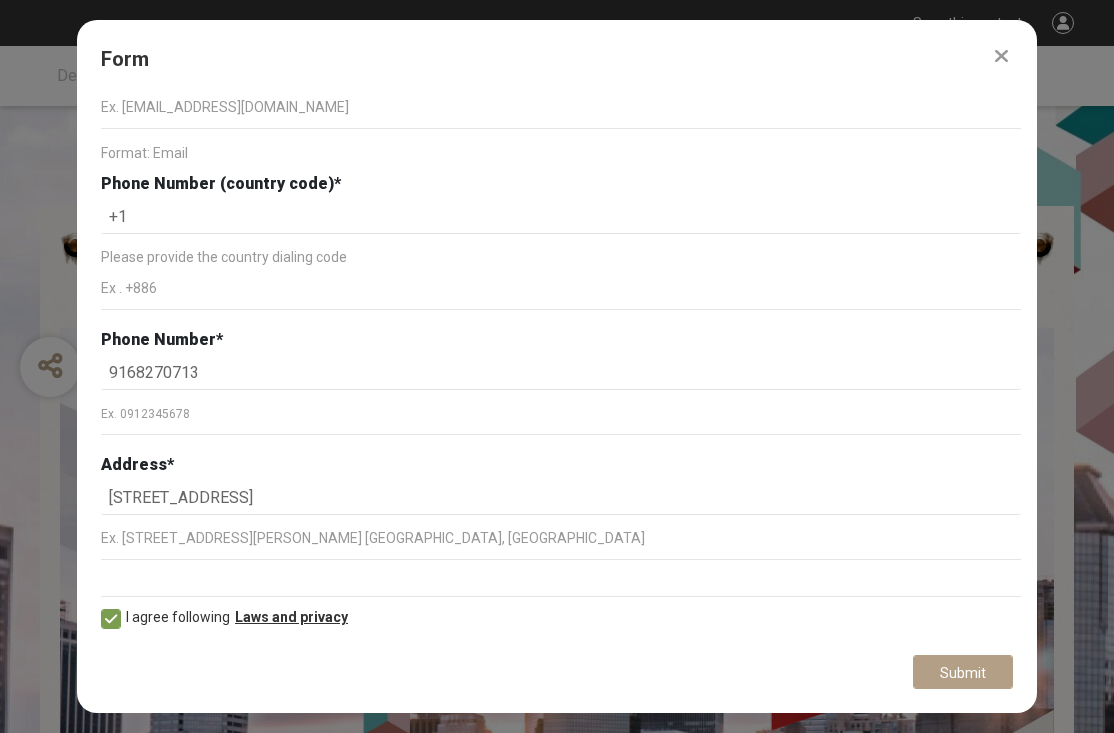 click on "Submit" at bounding box center [963, 673] 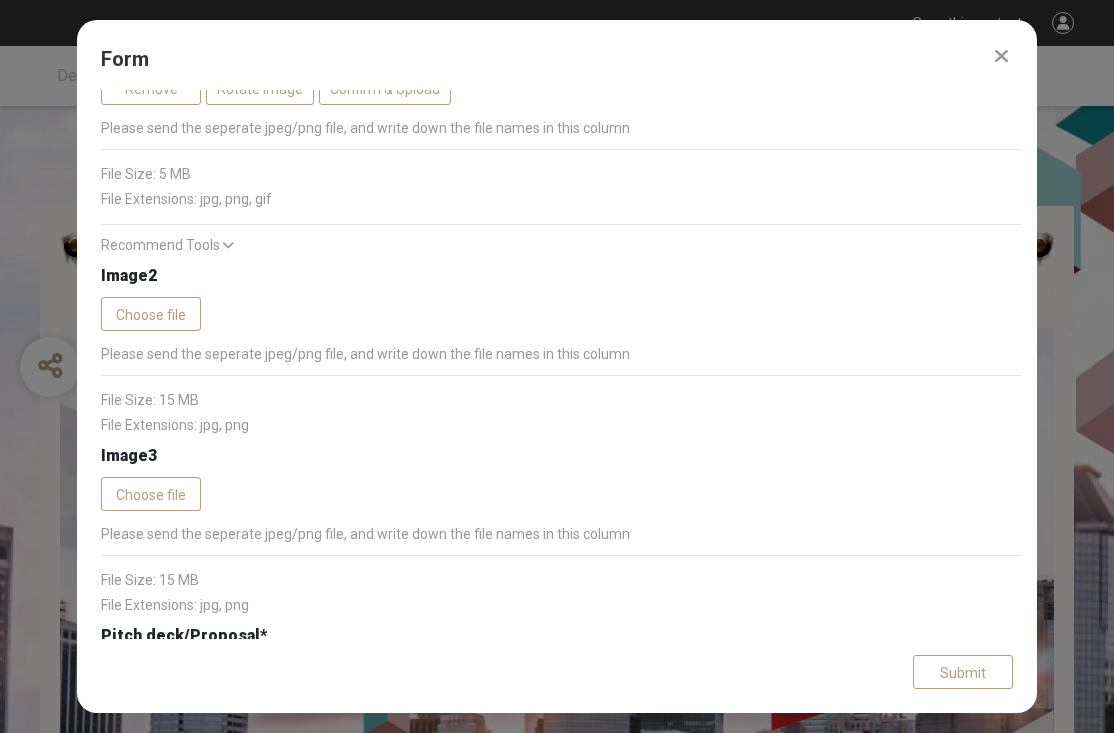 scroll, scrollTop: 3714, scrollLeft: 0, axis: vertical 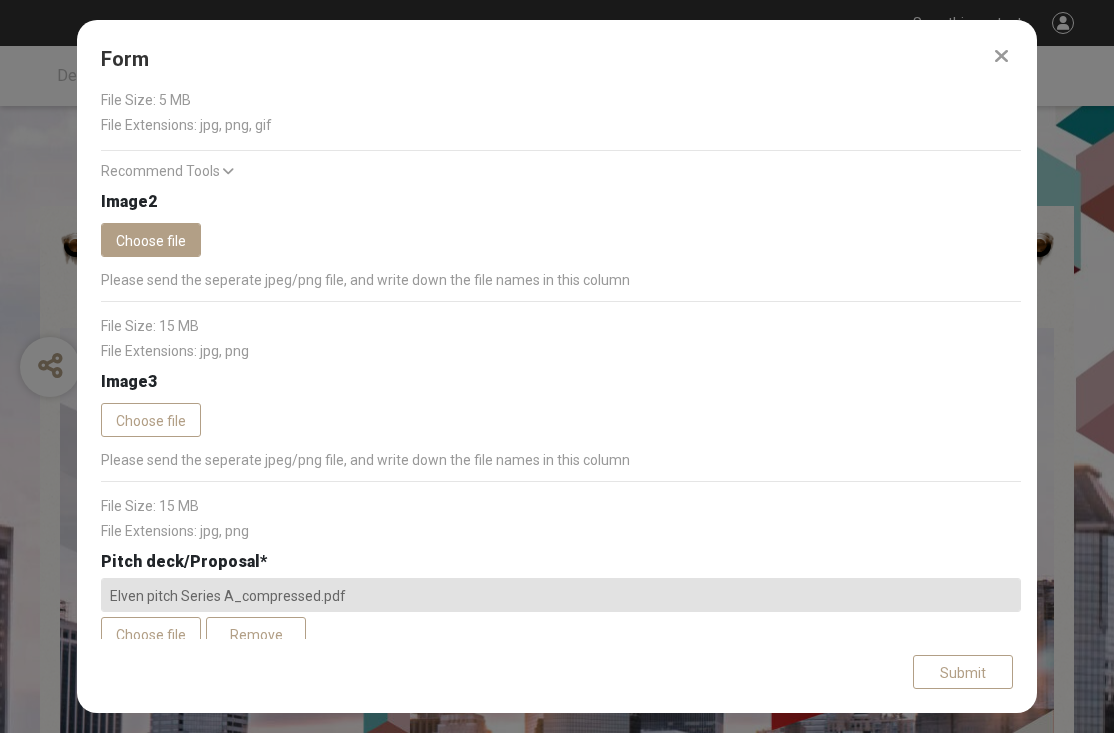 click on "Choose file" at bounding box center (151, 240) 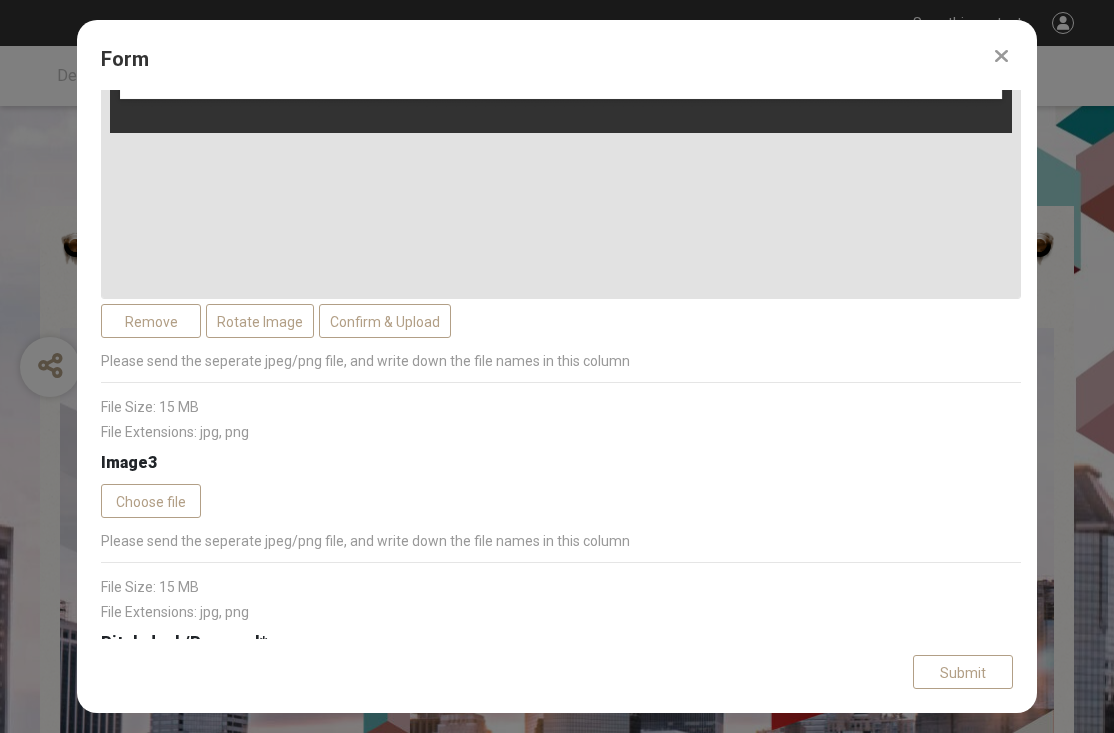 scroll, scrollTop: 4586, scrollLeft: 0, axis: vertical 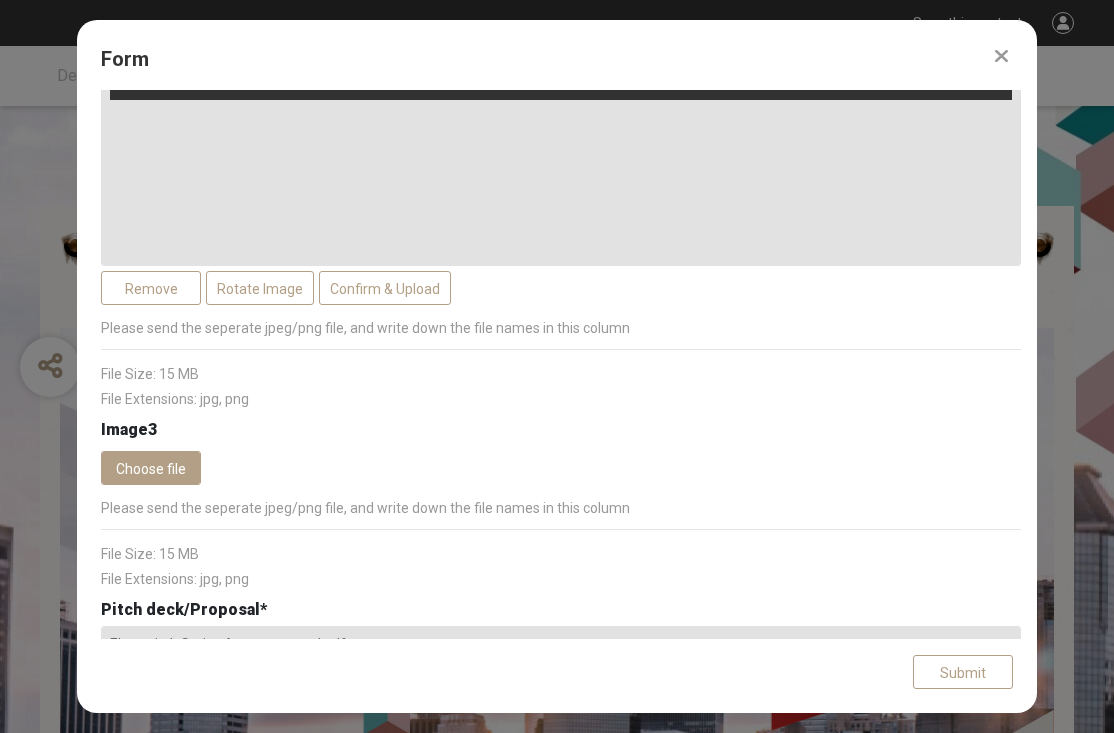 click on "Choose file" at bounding box center (151, 468) 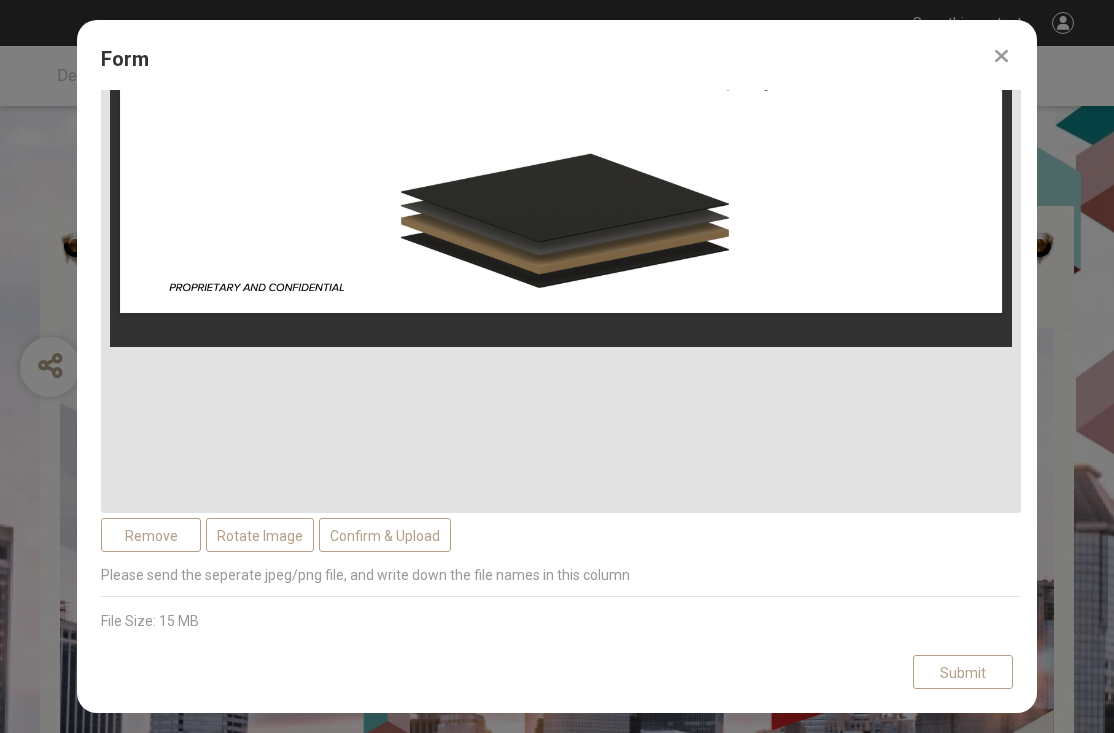 scroll, scrollTop: 4378, scrollLeft: 0, axis: vertical 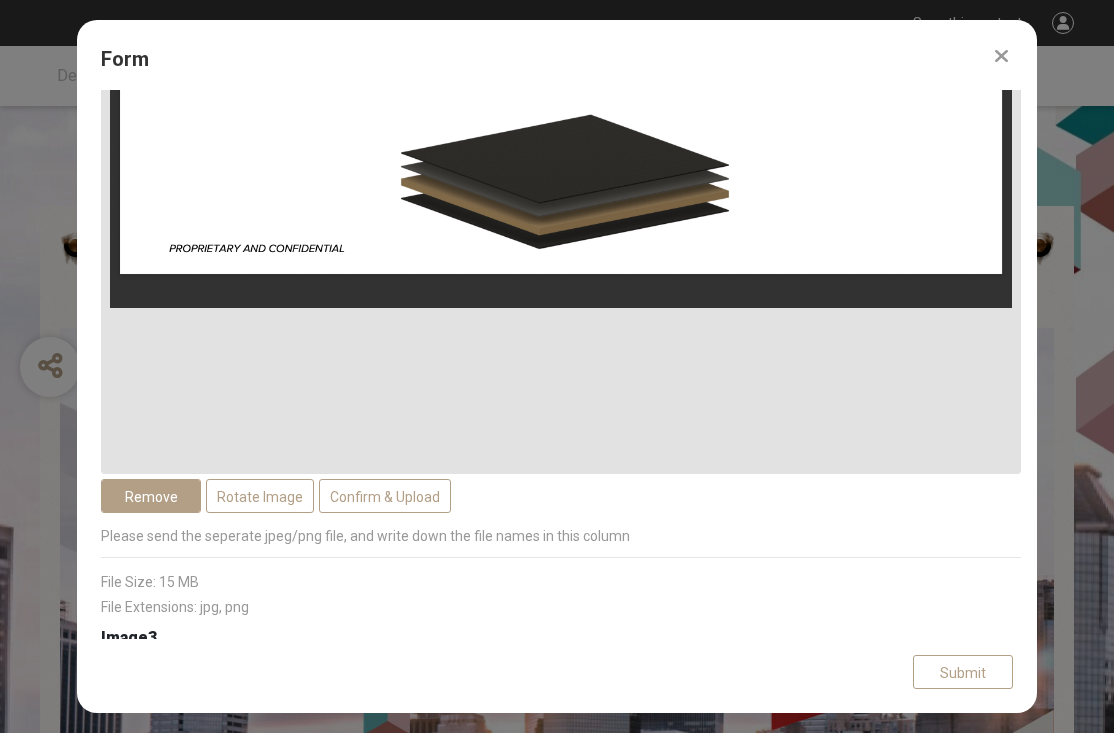 click on "Remove" at bounding box center [151, 496] 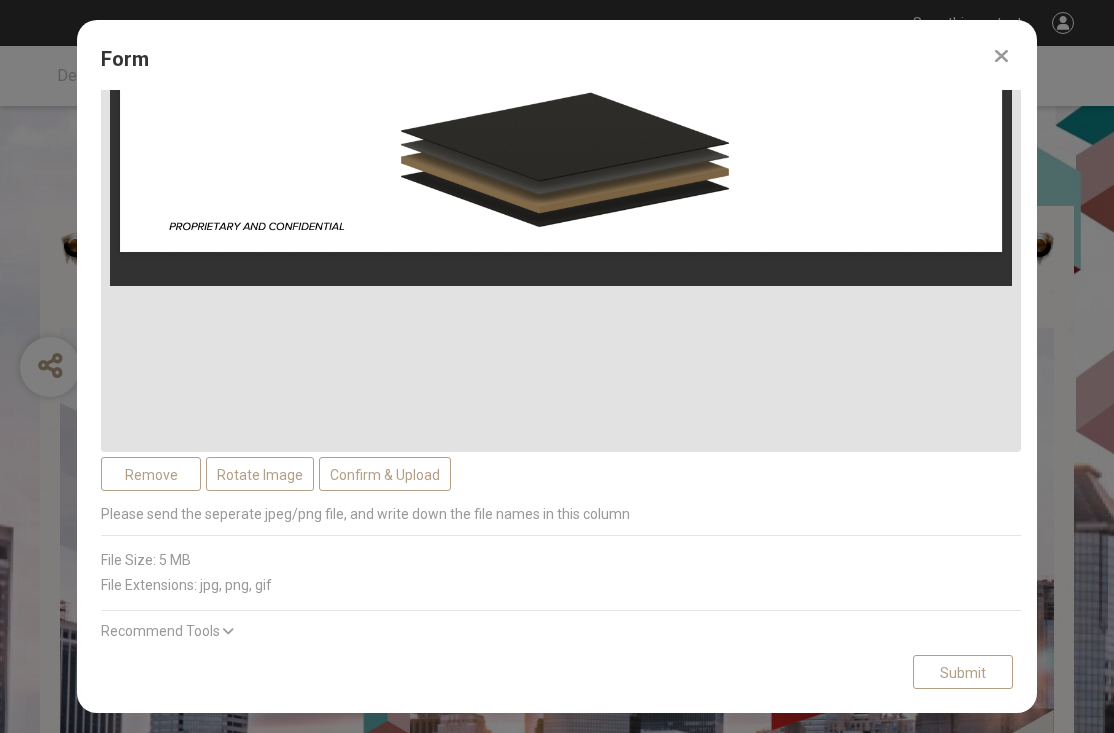 scroll, scrollTop: 3265, scrollLeft: 0, axis: vertical 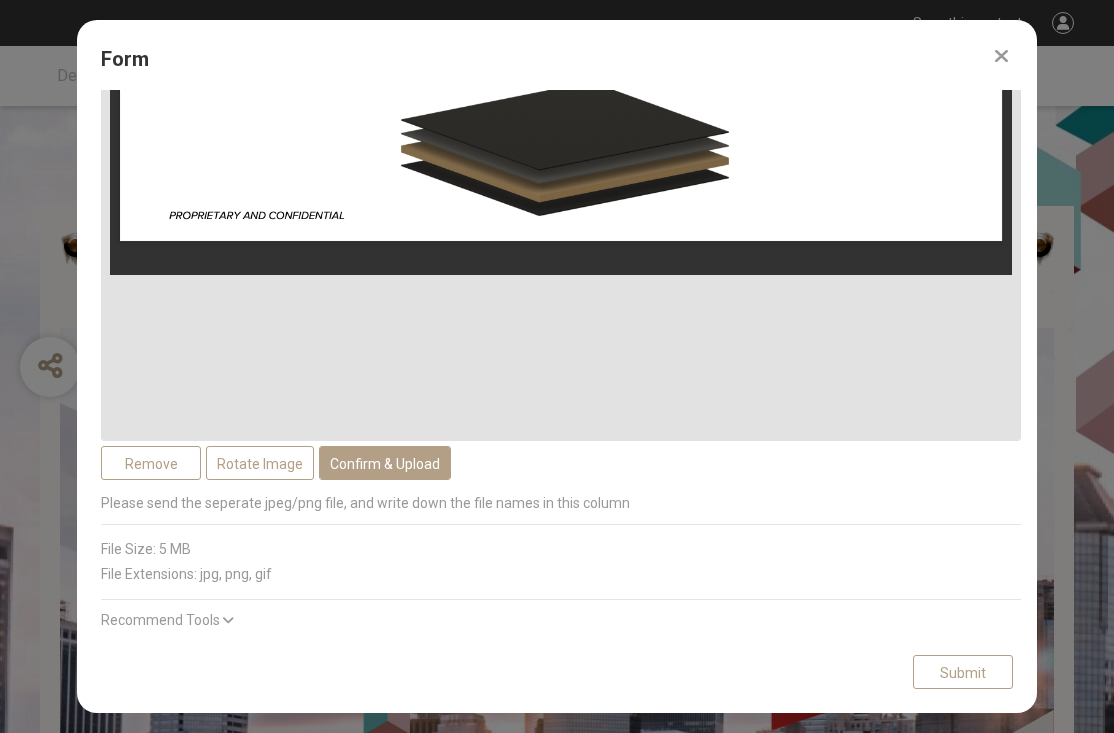 click on "Confirm & Upload" at bounding box center (385, 463) 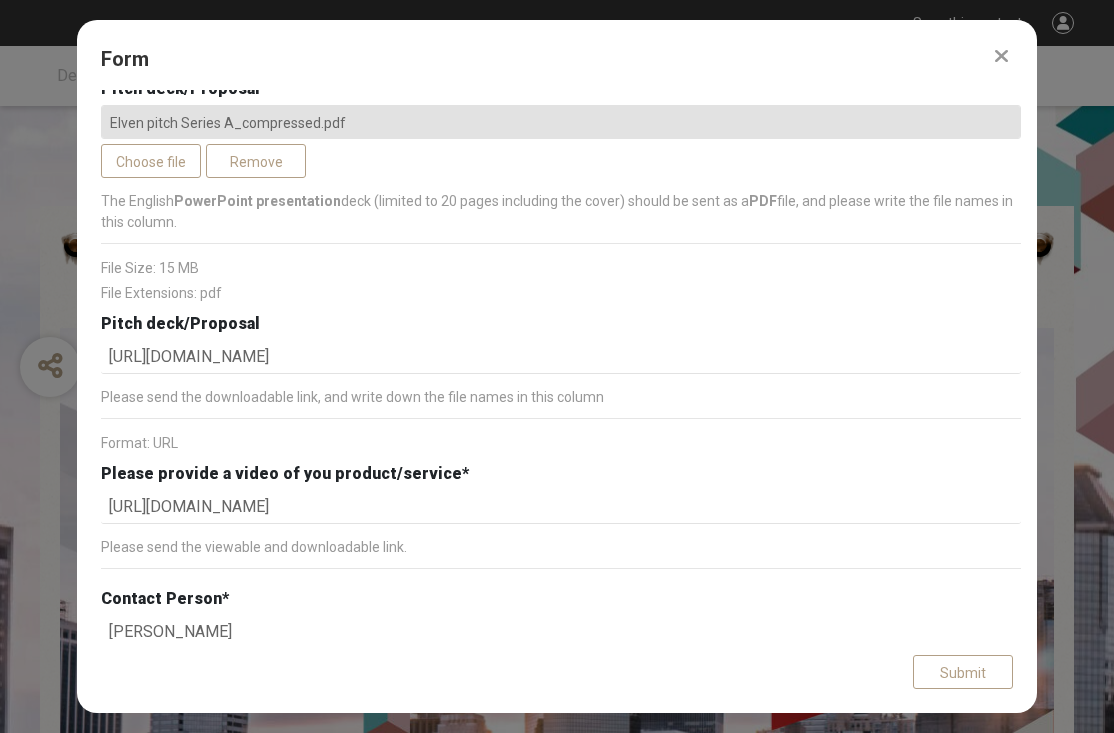 scroll, scrollTop: 5150, scrollLeft: 0, axis: vertical 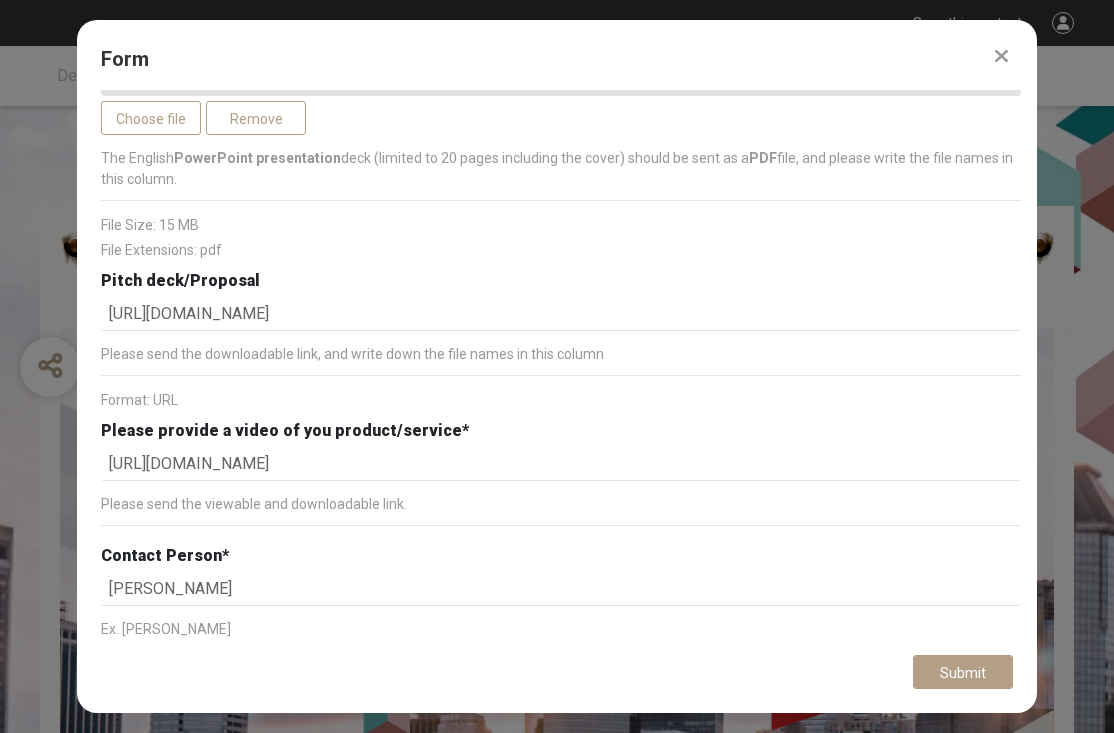 click on "Submit" at bounding box center (963, 673) 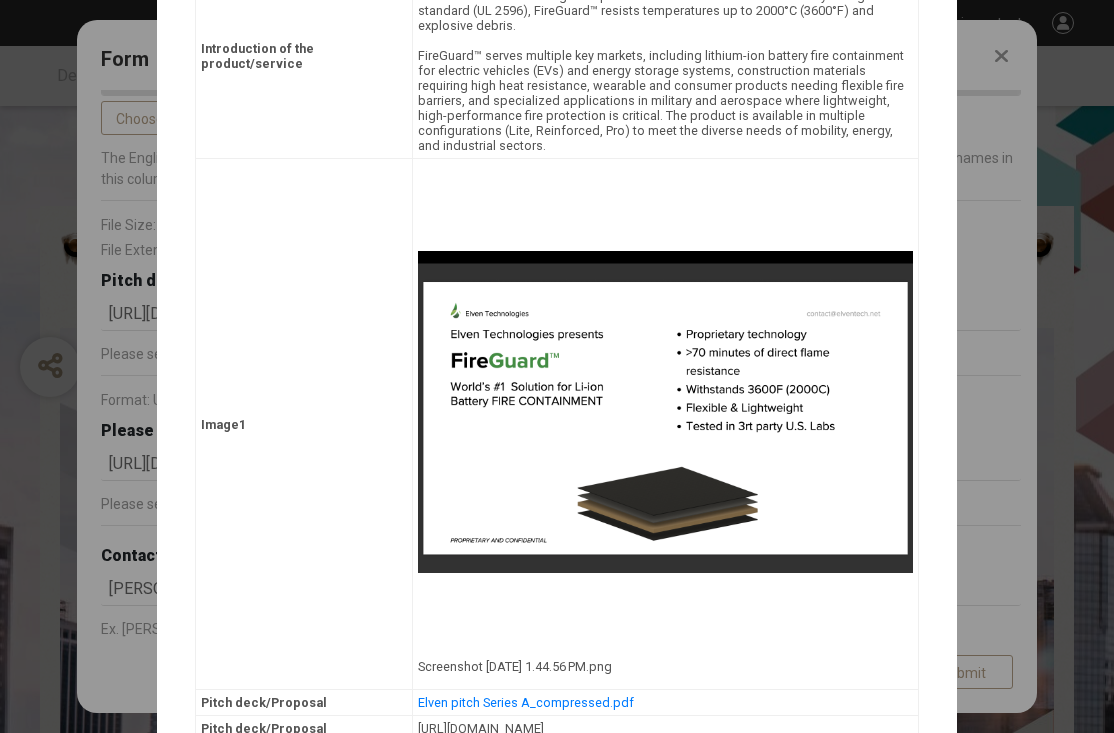 scroll, scrollTop: 1026, scrollLeft: 0, axis: vertical 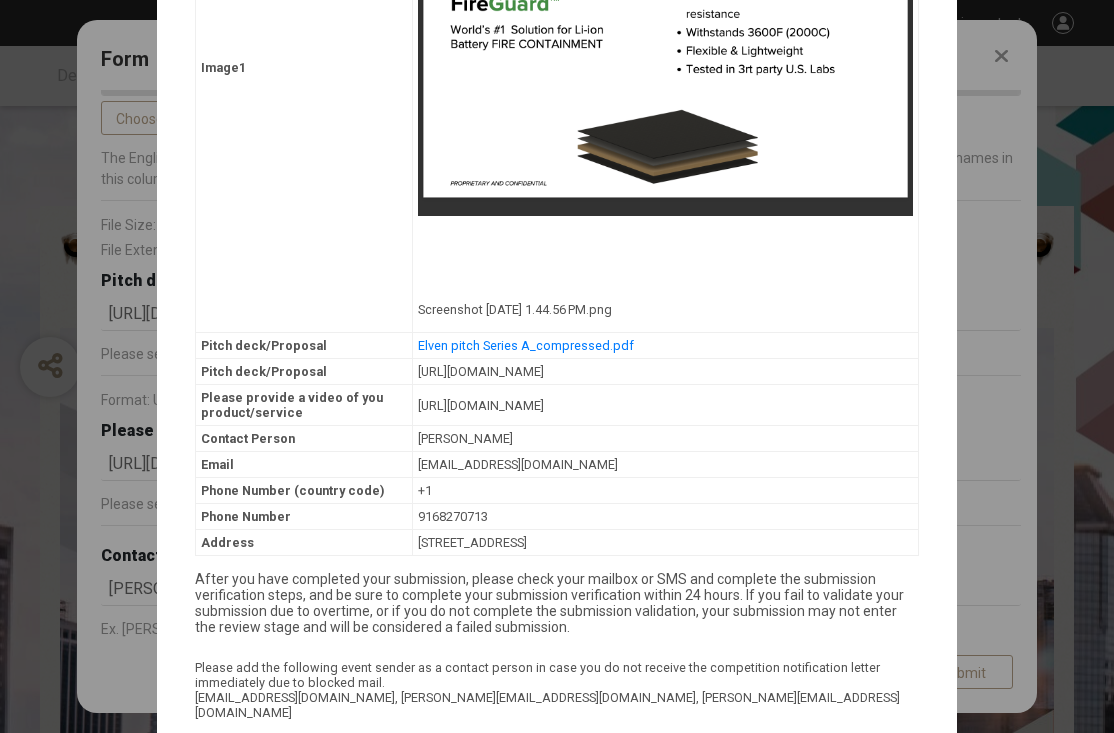 click on "Yes" at bounding box center (461, 764) 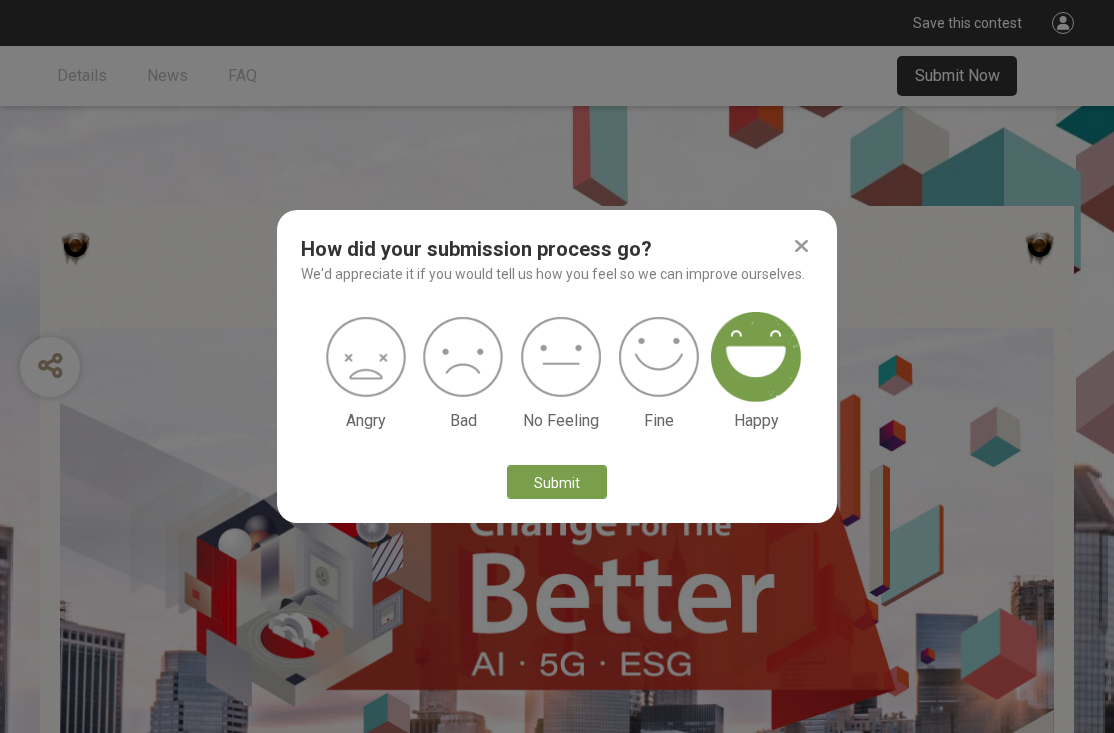 click at bounding box center [756, 357] 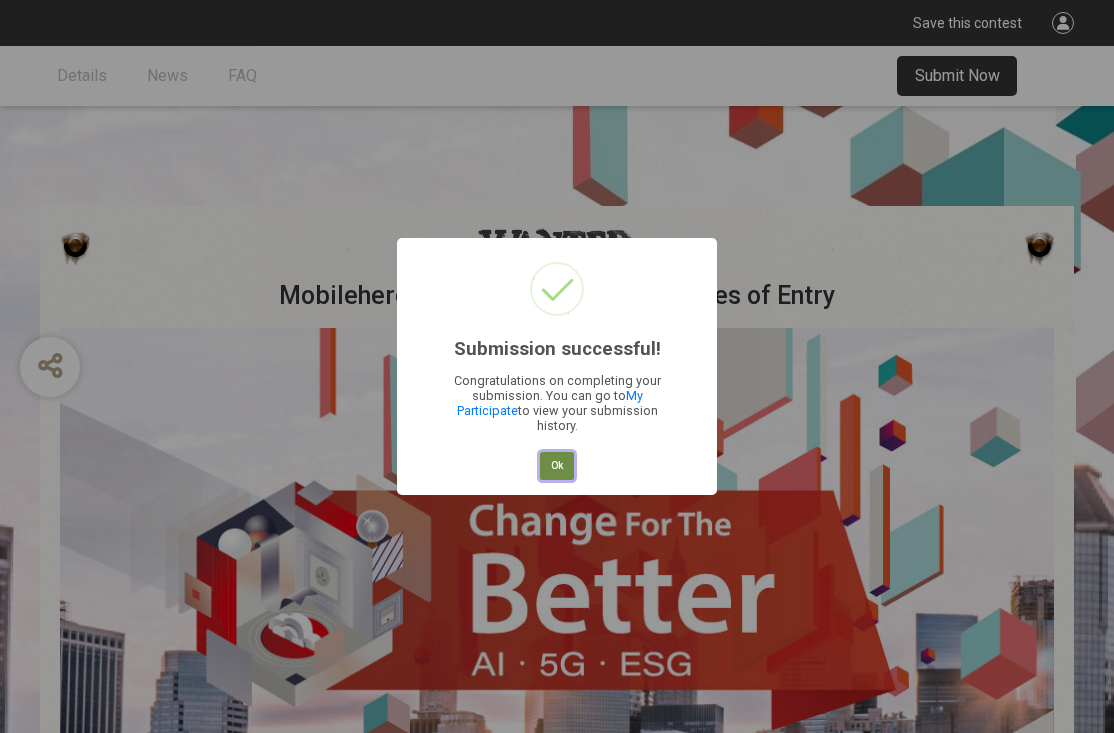 click on "Ok" at bounding box center [557, 466] 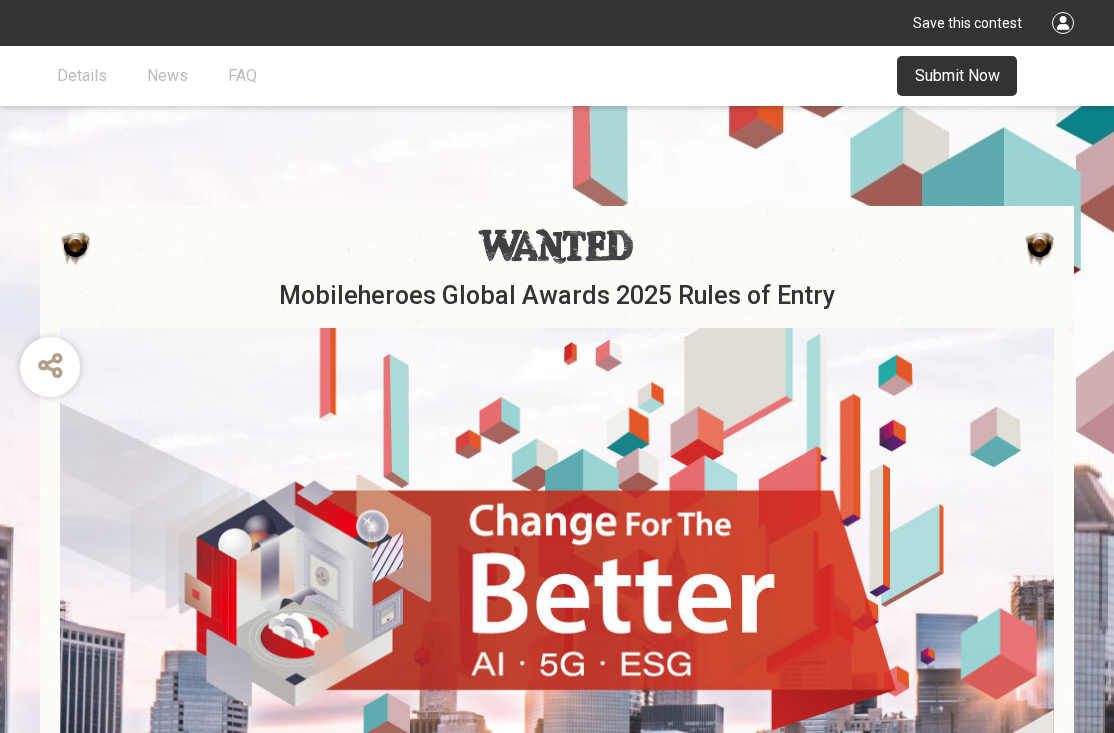 click on "Submit Now" at bounding box center (957, 75) 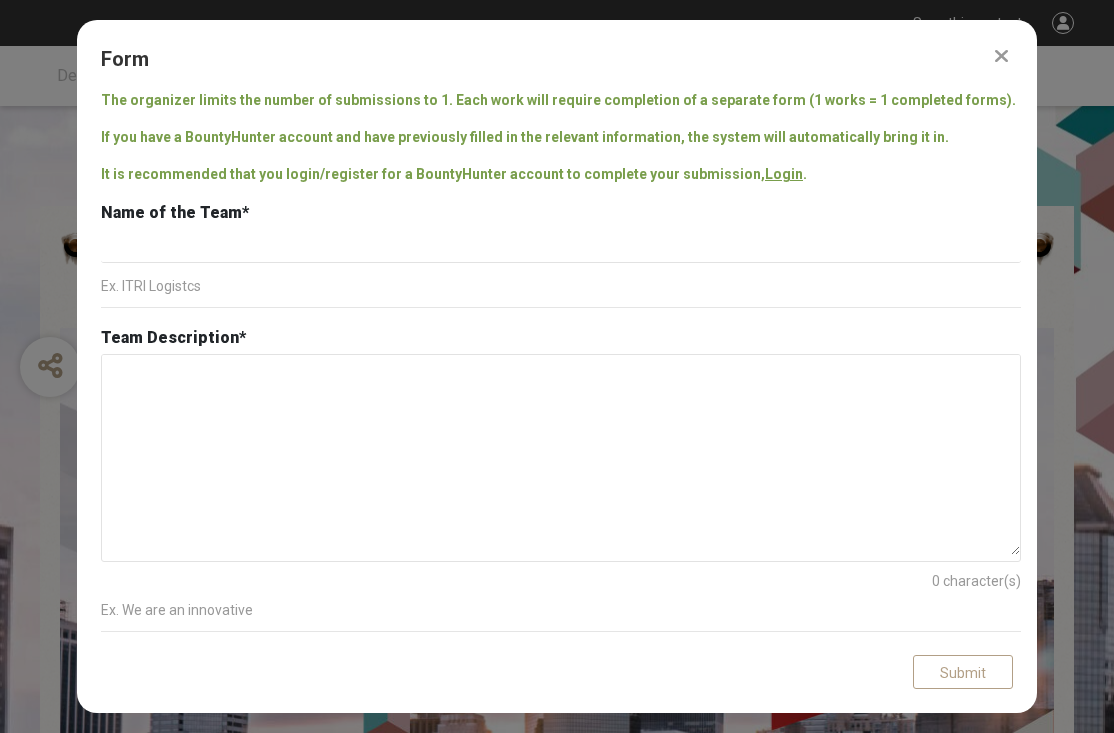 click at bounding box center (1001, 56) 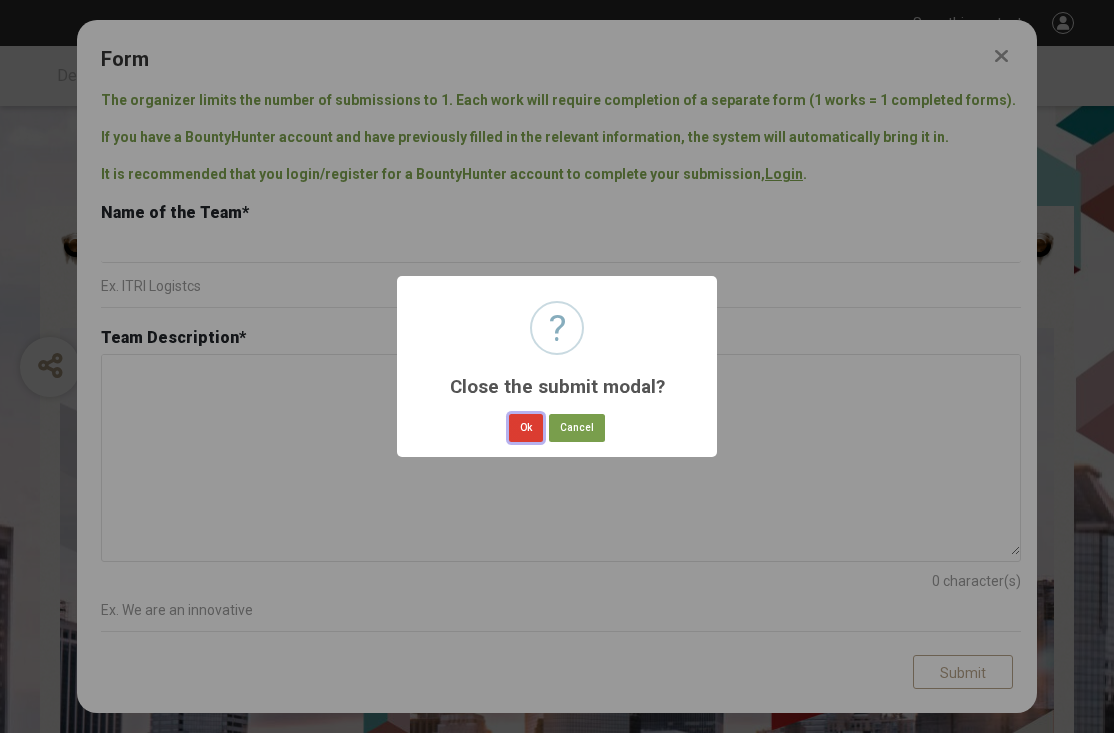 click on "Ok" at bounding box center (526, 428) 